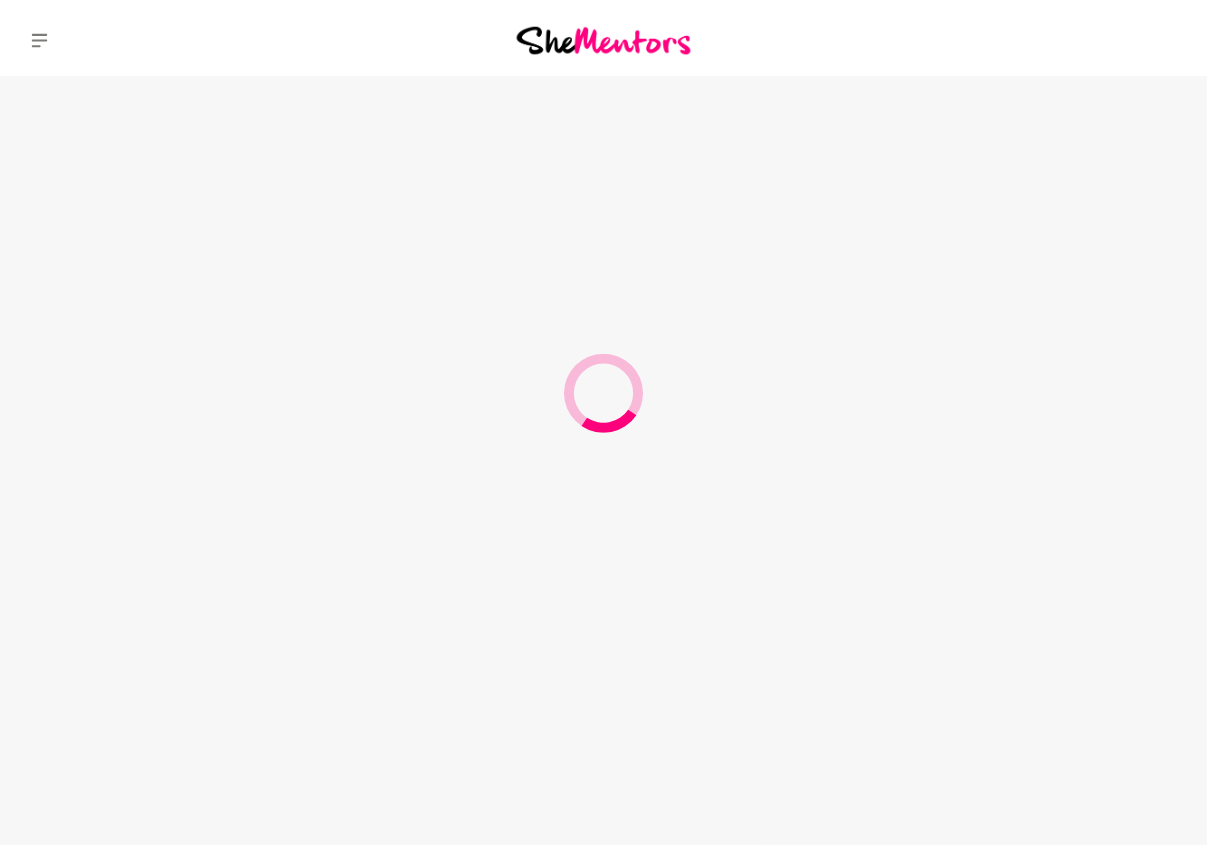 scroll, scrollTop: 0, scrollLeft: 0, axis: both 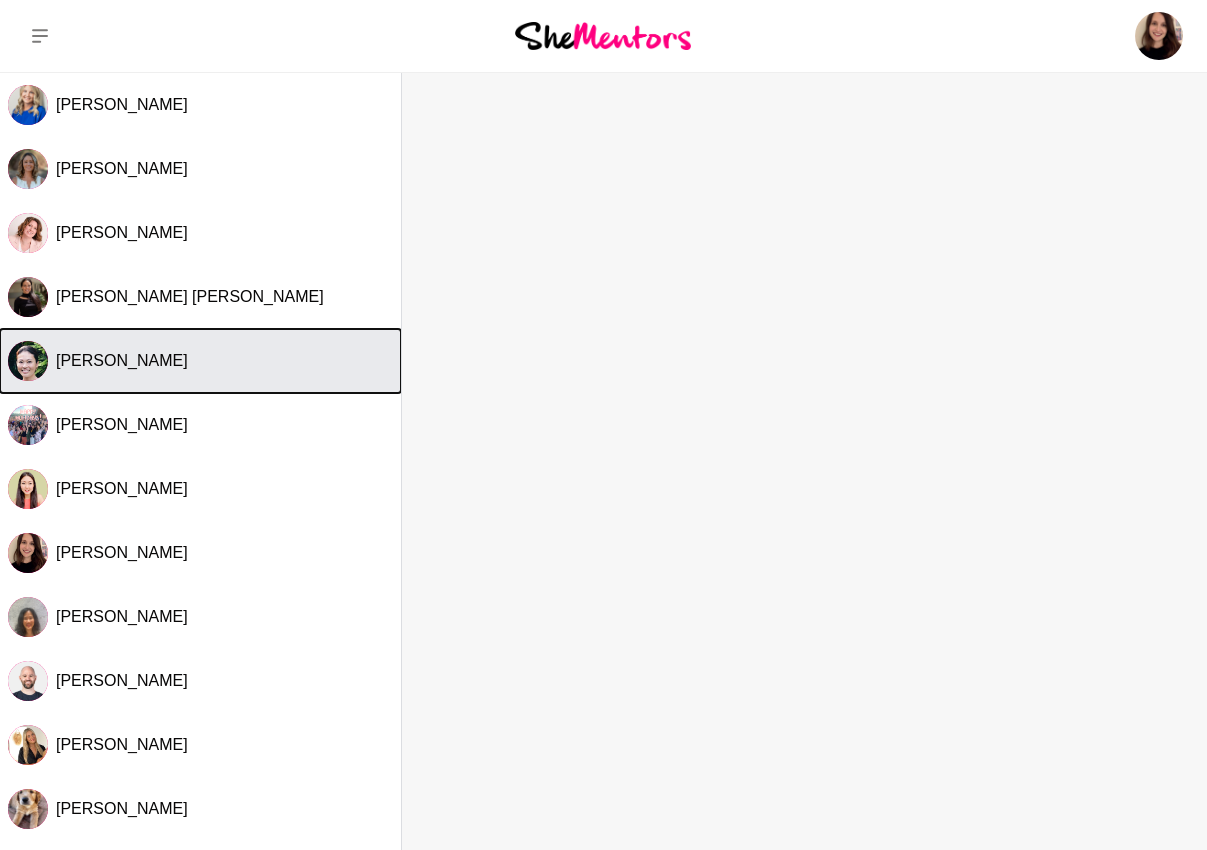 click on "[PERSON_NAME]" at bounding box center (224, 361) 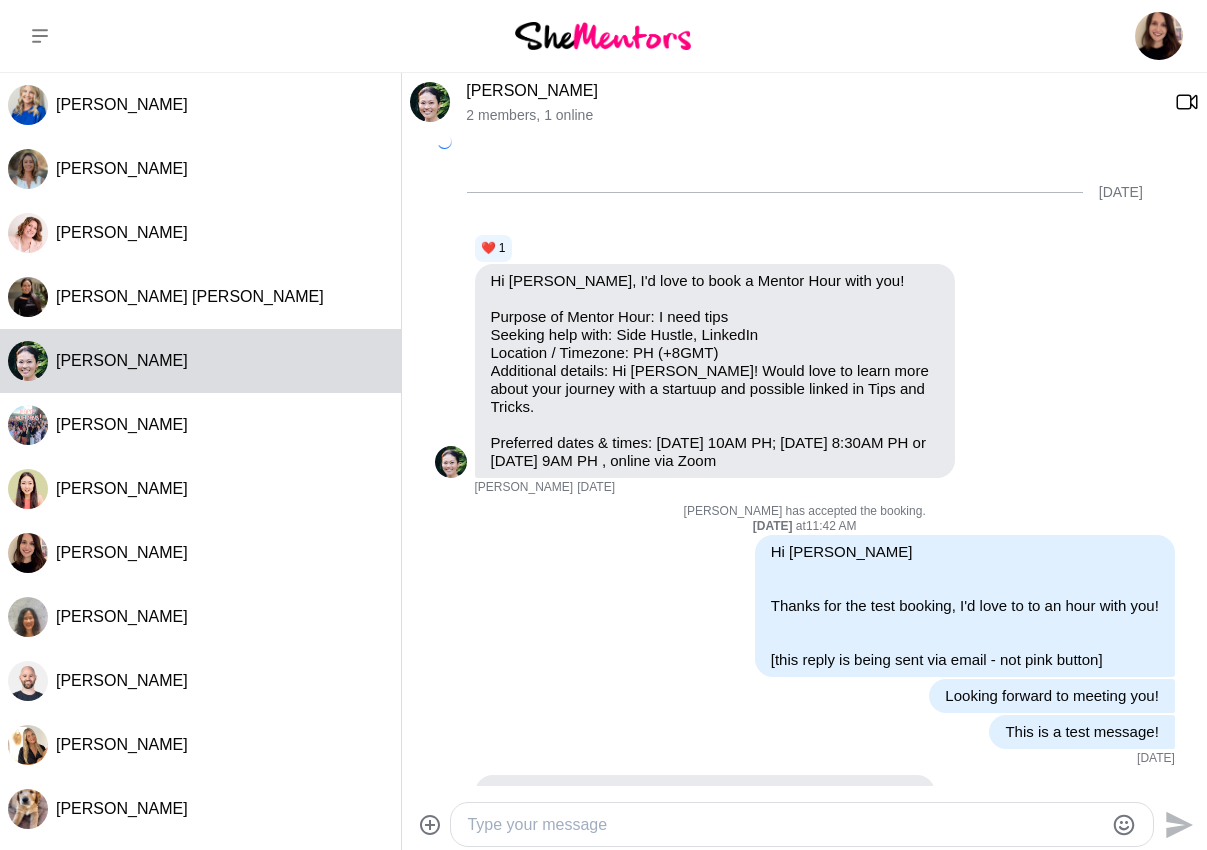 scroll, scrollTop: 2063, scrollLeft: 0, axis: vertical 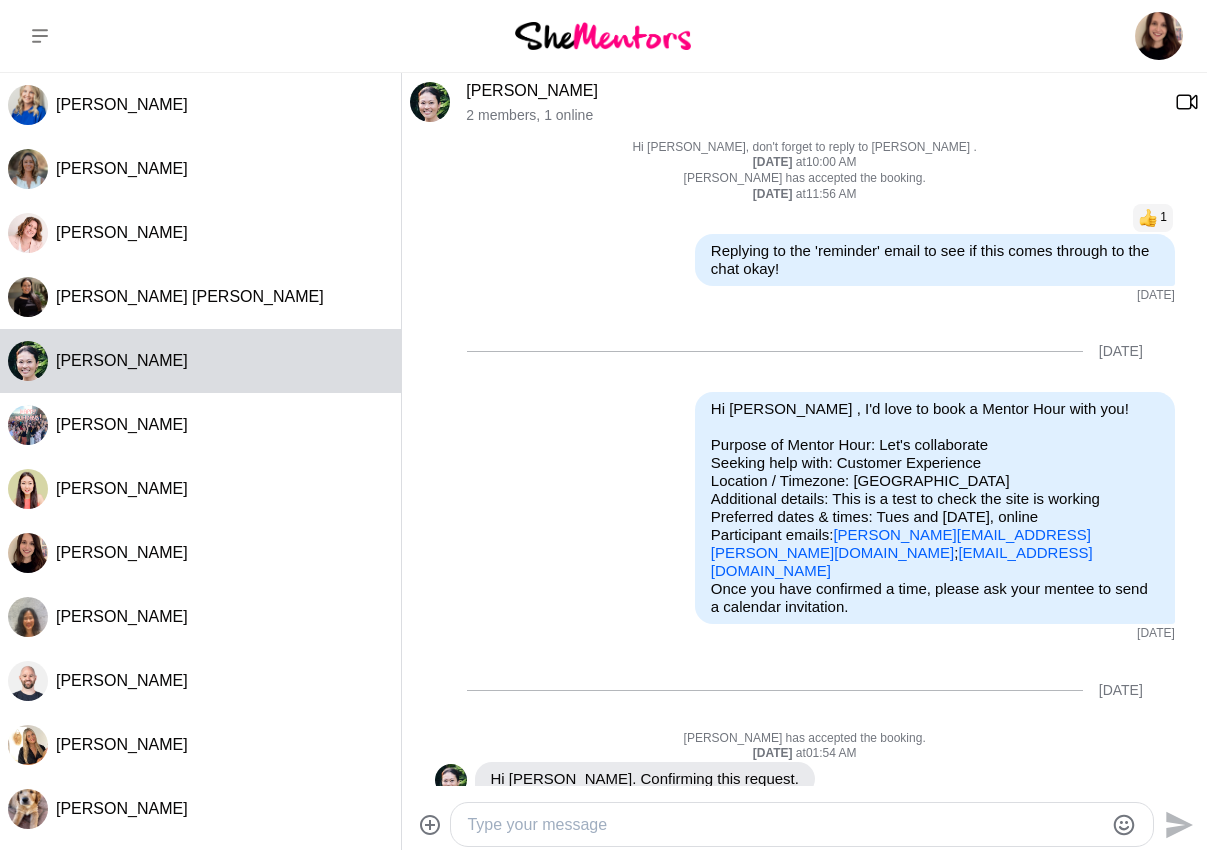 click at bounding box center (785, 825) 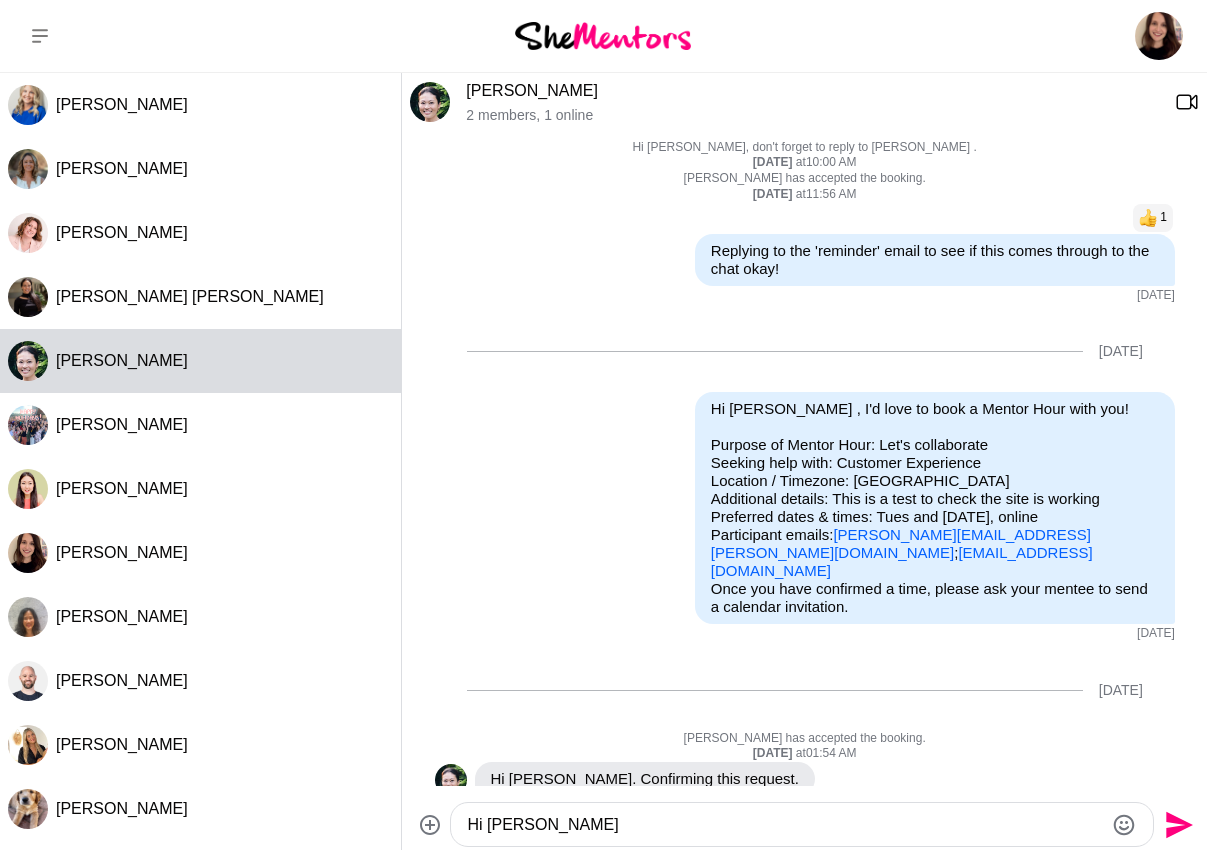 scroll, scrollTop: 2221, scrollLeft: 0, axis: vertical 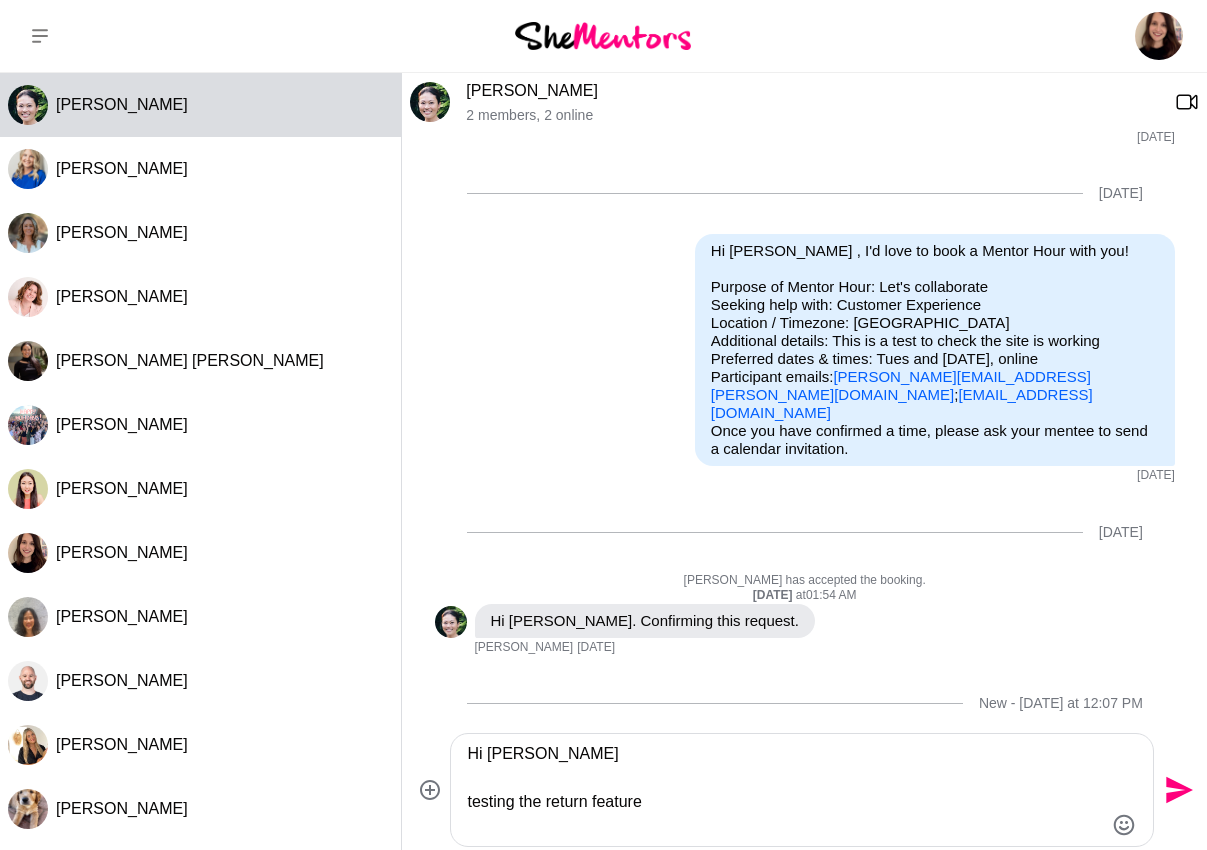 type on "Hi [PERSON_NAME]
testing the return feature" 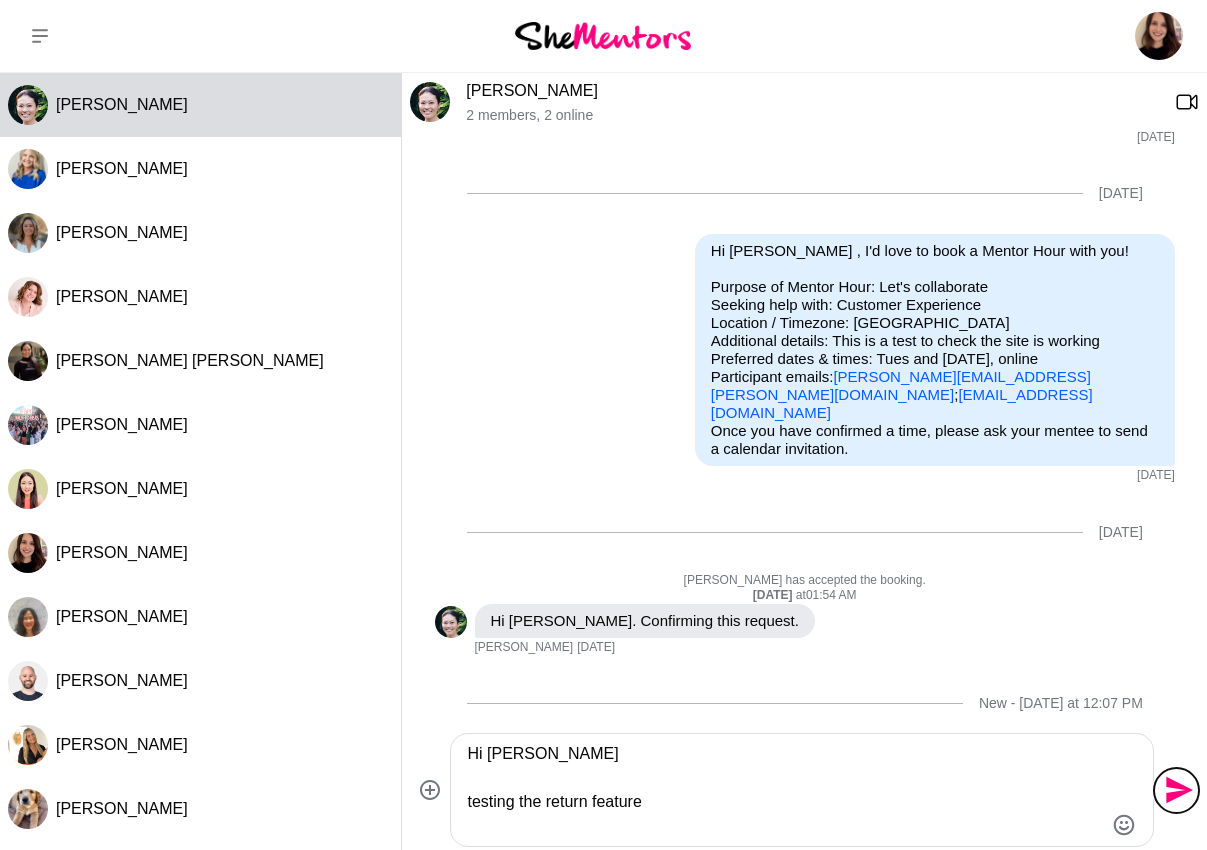 click 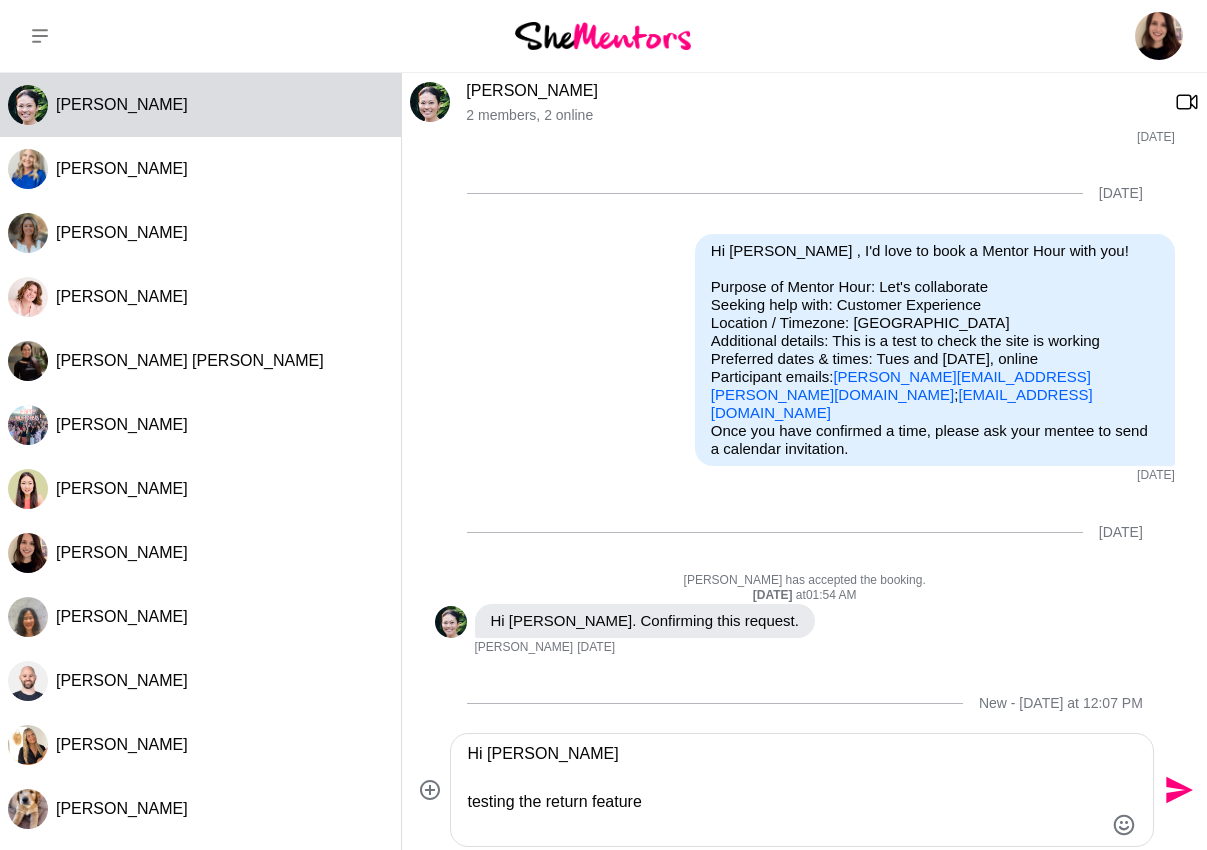 type 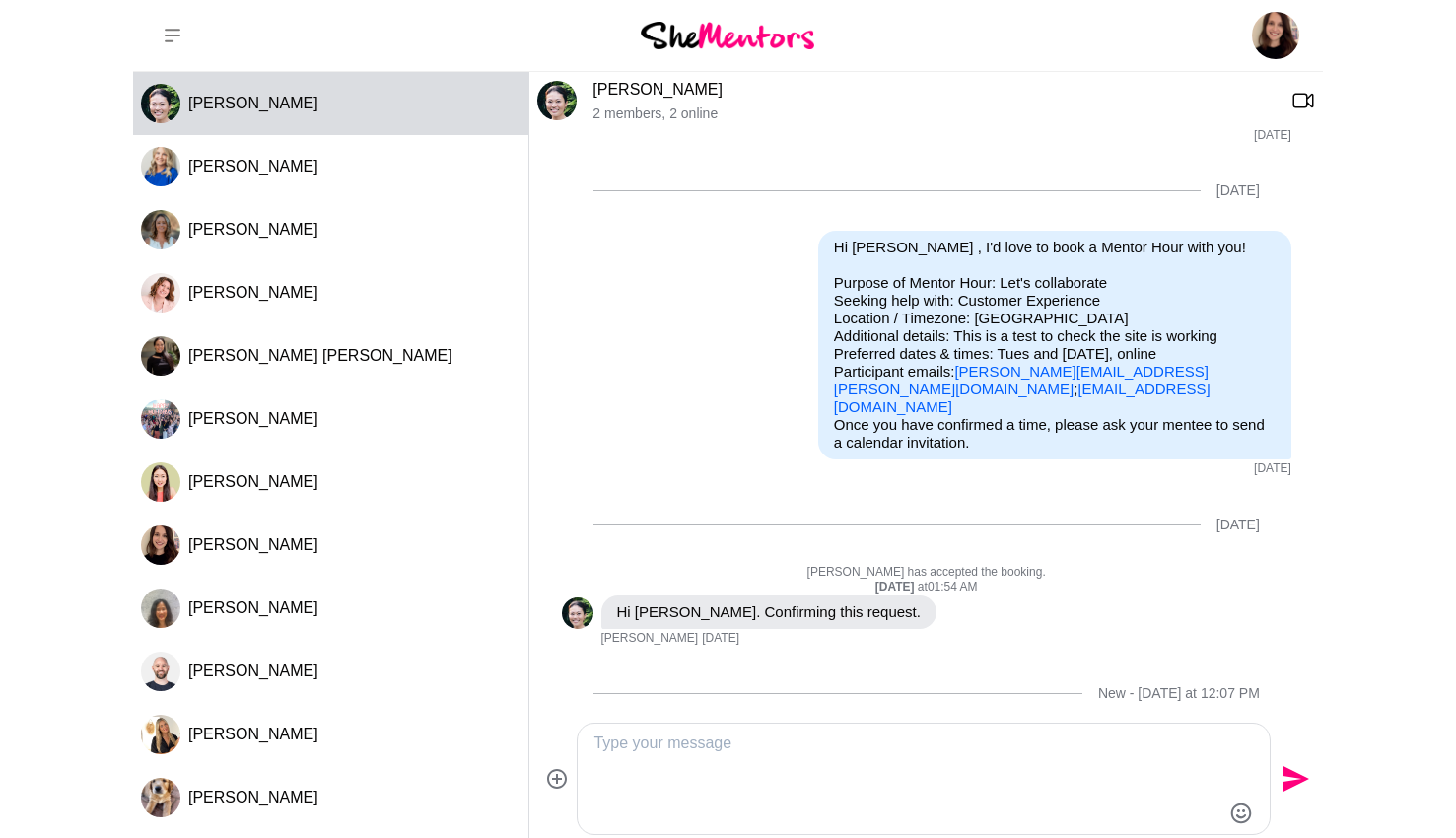 scroll, scrollTop: 2284, scrollLeft: 0, axis: vertical 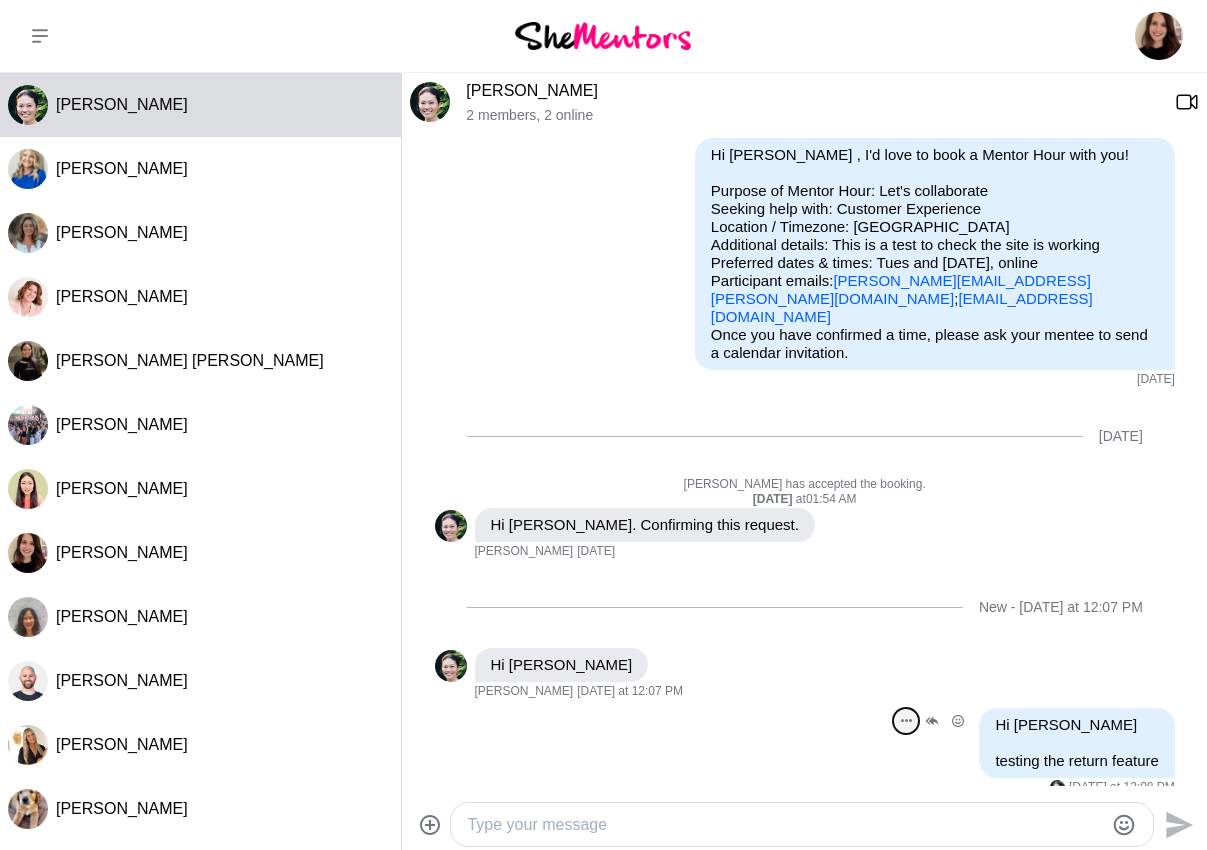 click at bounding box center (906, 721) 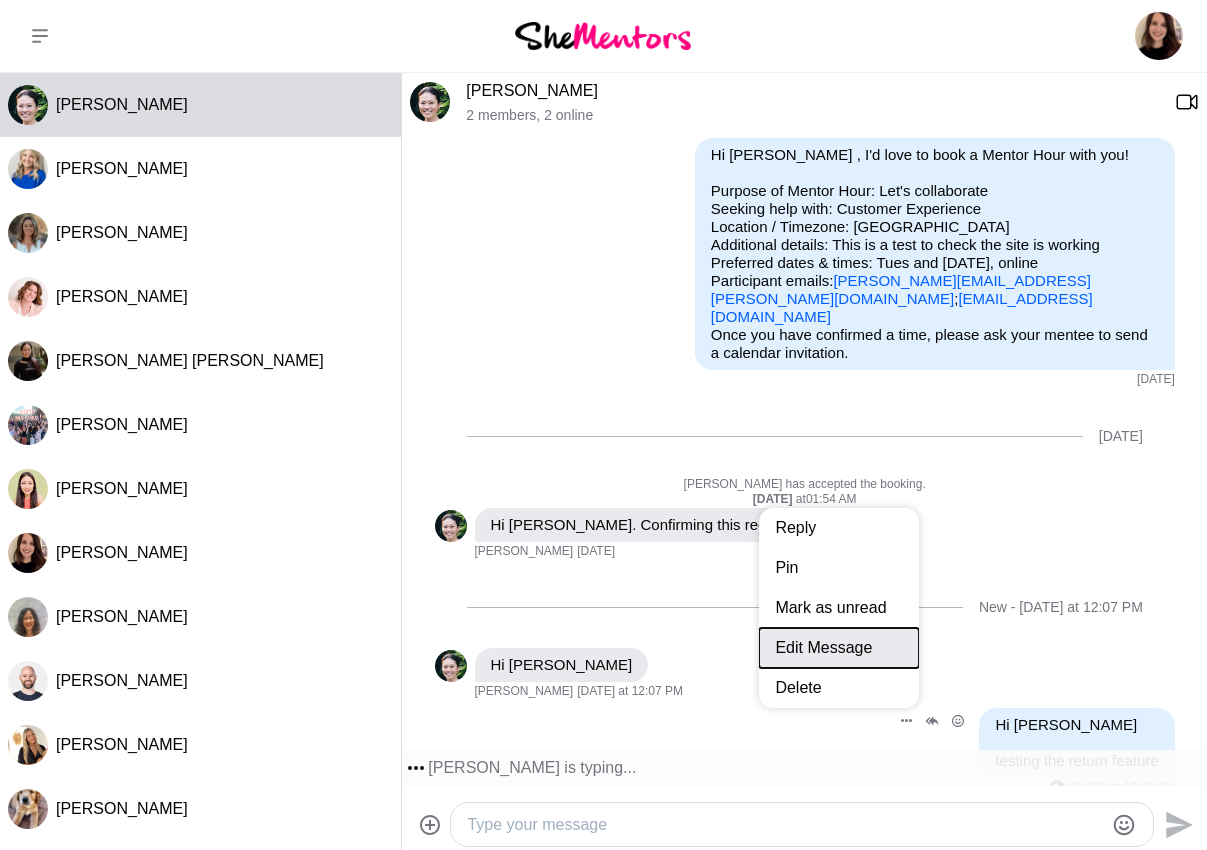 click on "Edit Message" at bounding box center [839, 648] 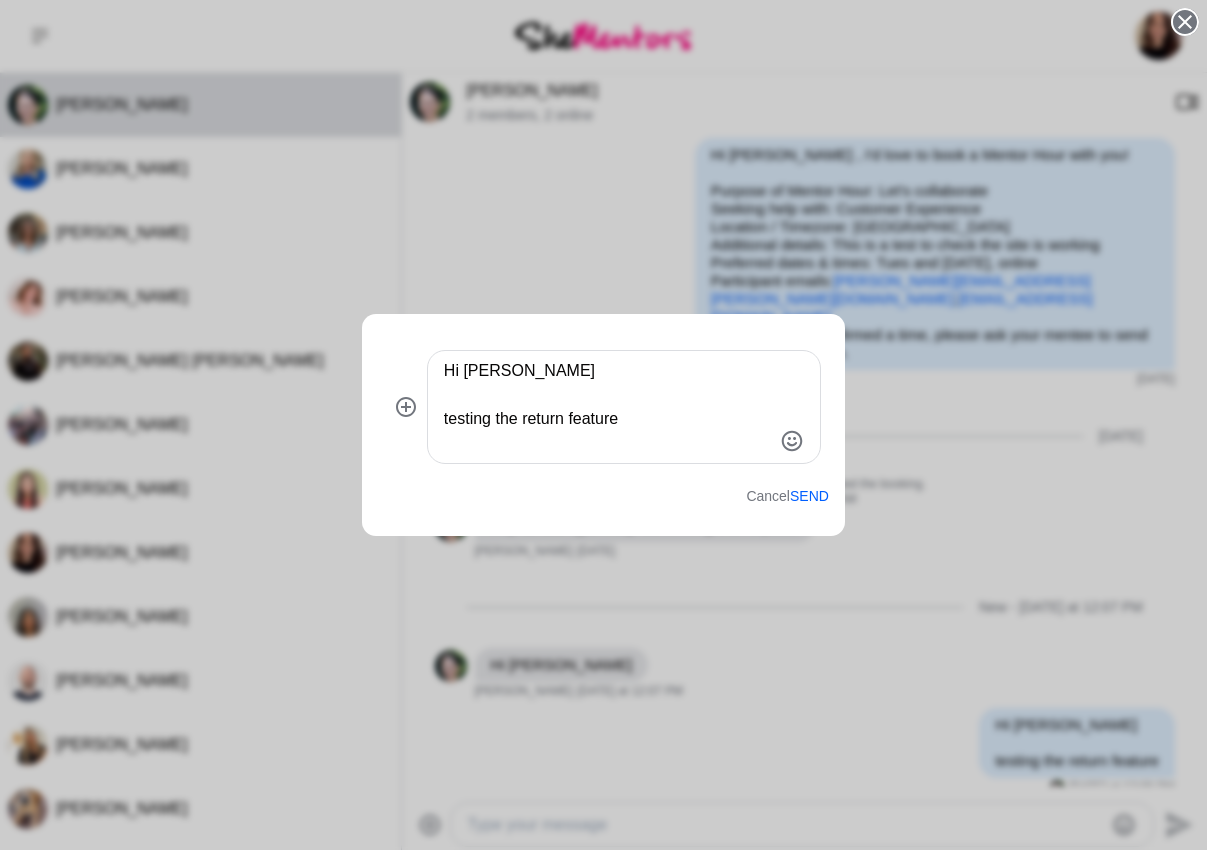 click on "Hi [PERSON_NAME]
testing the return feature" at bounding box center (607, 407) 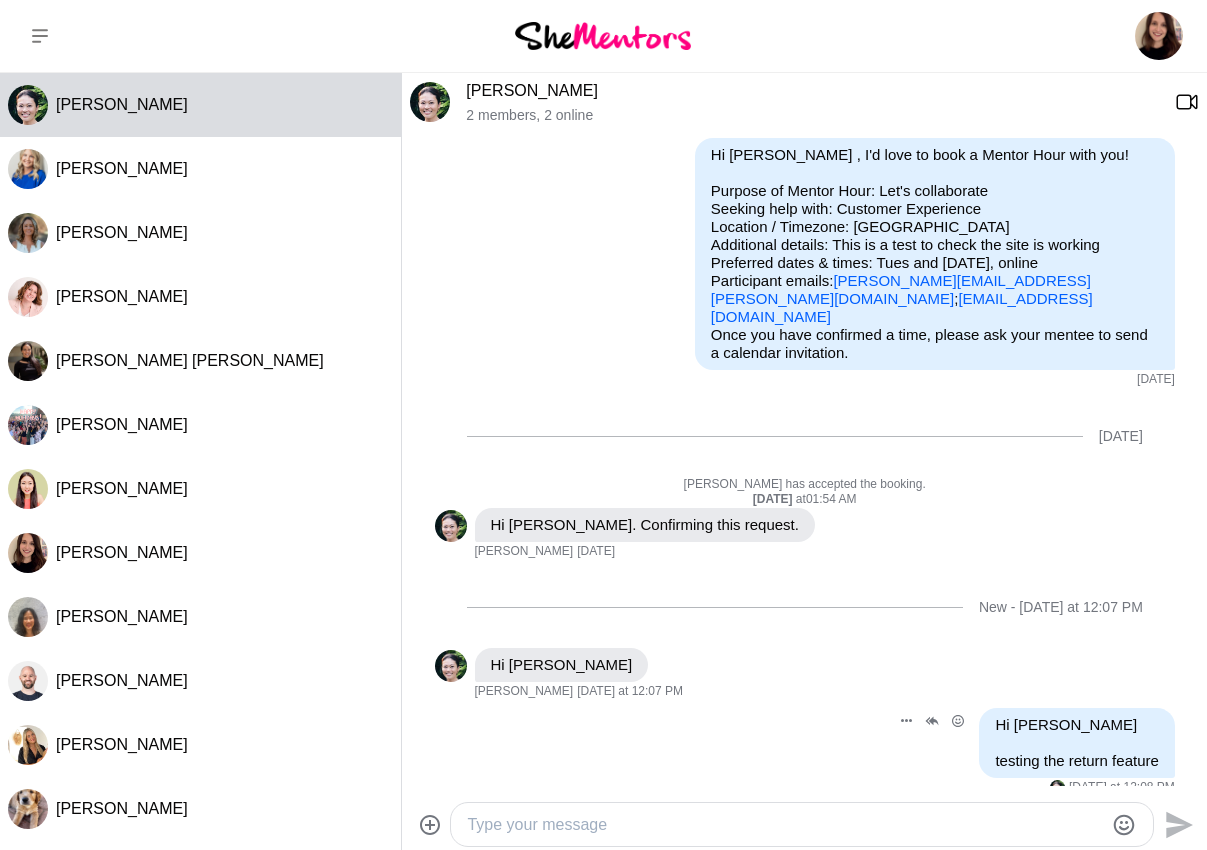 click at bounding box center (785, 825) 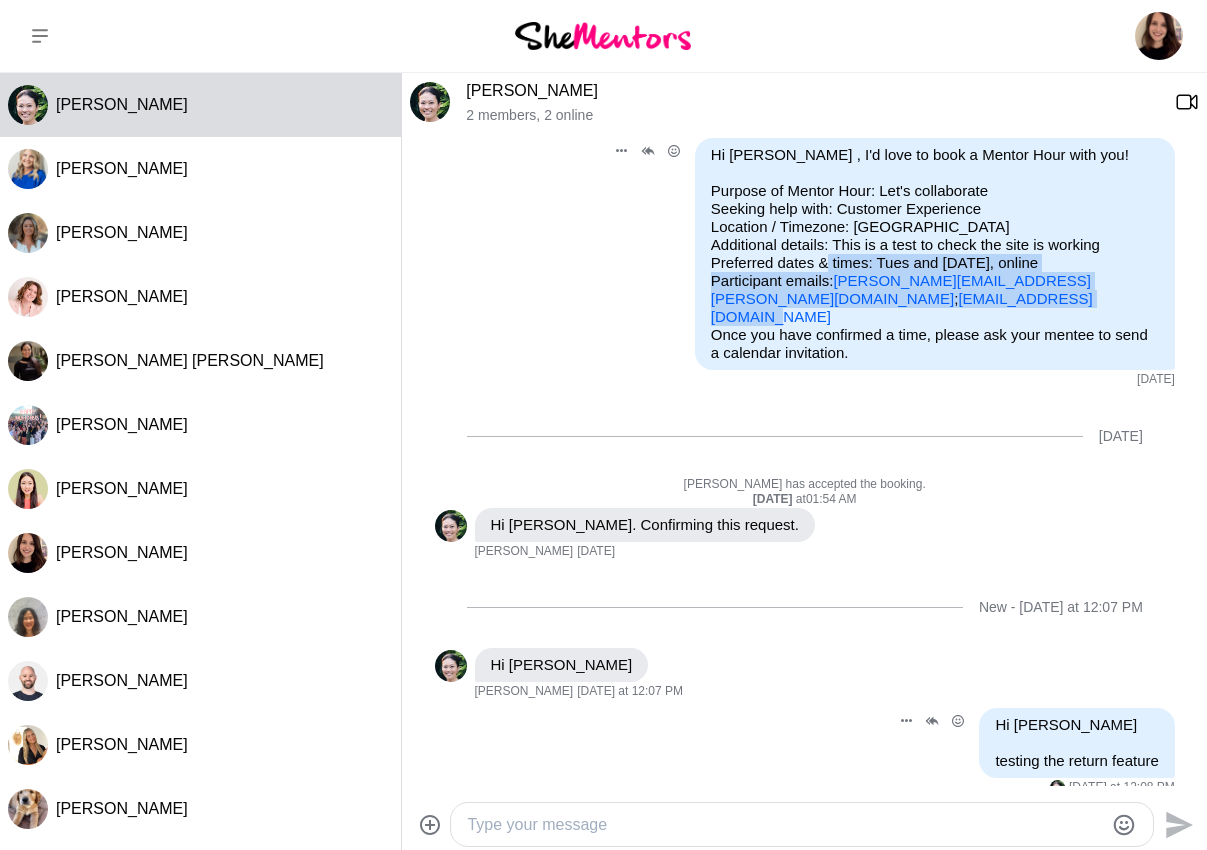drag, startPoint x: 876, startPoint y: 259, endPoint x: 905, endPoint y: 285, distance: 38.948685 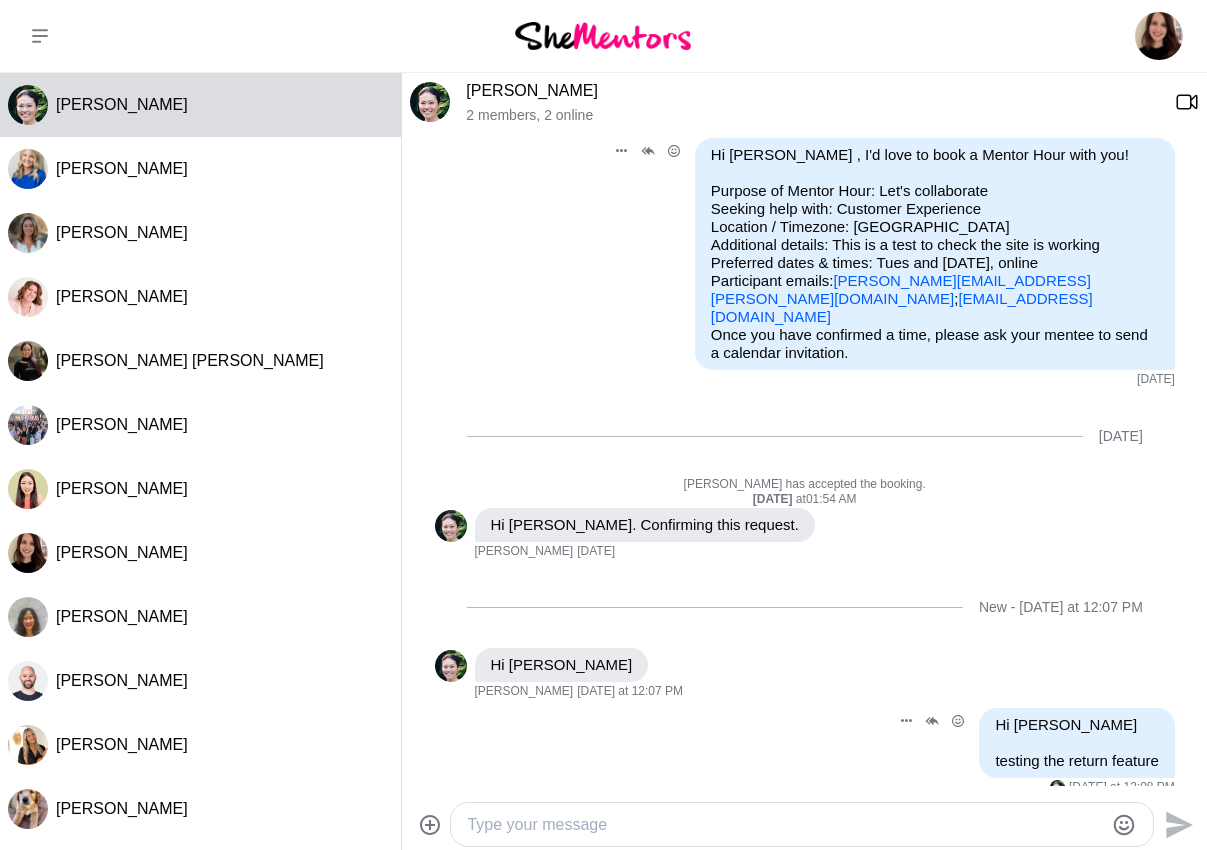 click on "Once you have confirmed a time, please ask your mentee to send a calendar invitation." at bounding box center [935, 344] 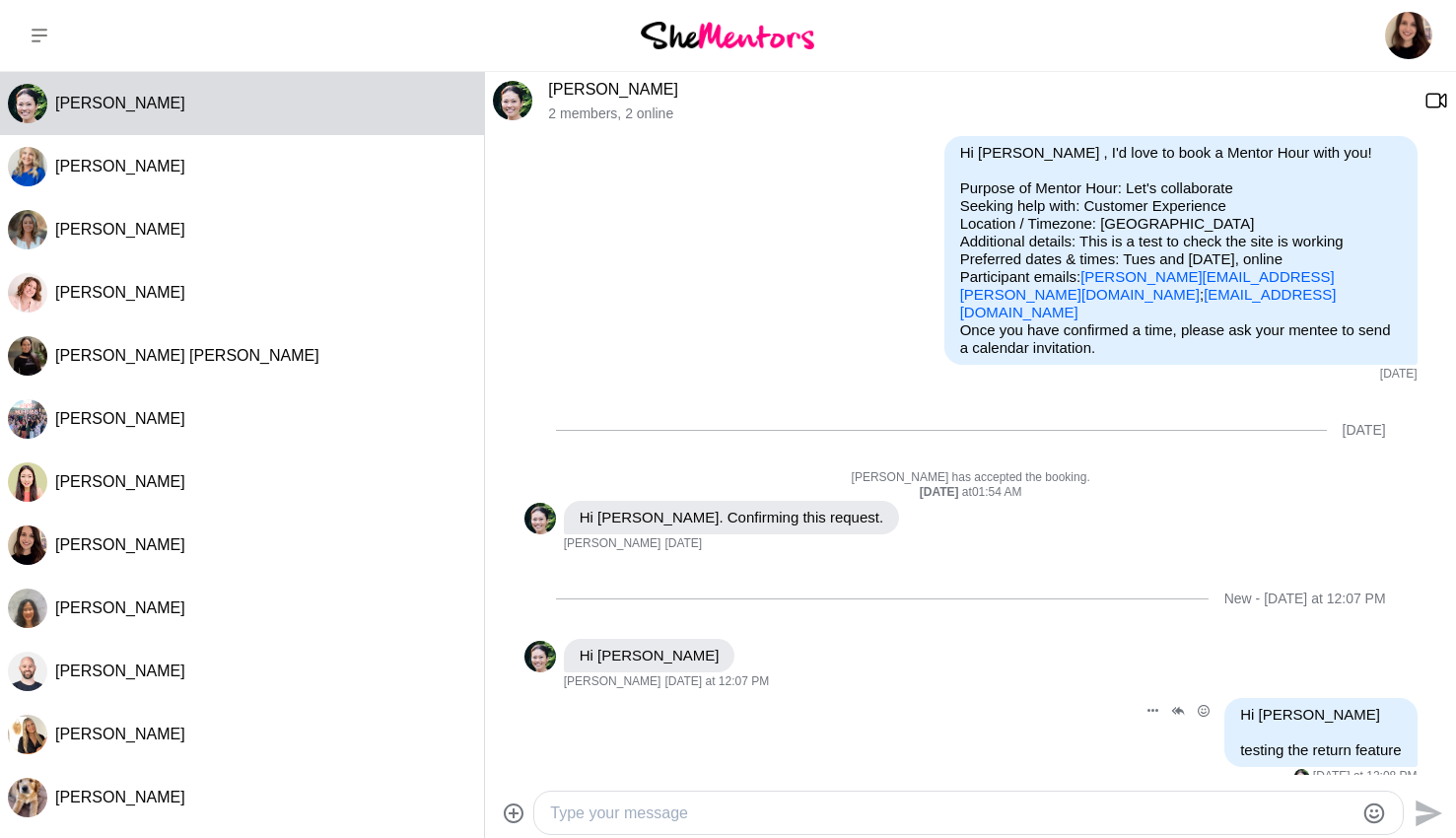 click at bounding box center [728, 35] 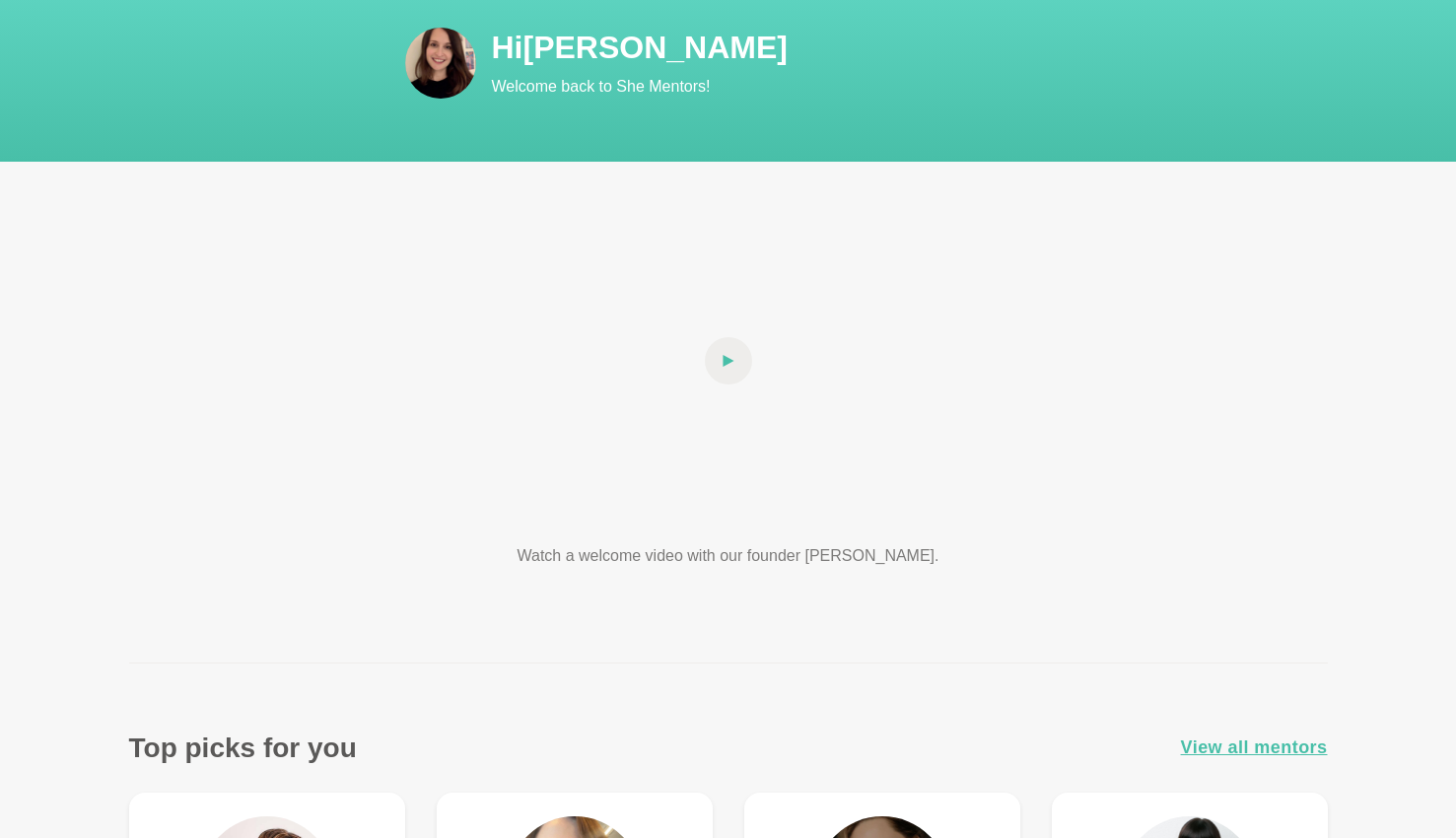 scroll, scrollTop: 0, scrollLeft: 0, axis: both 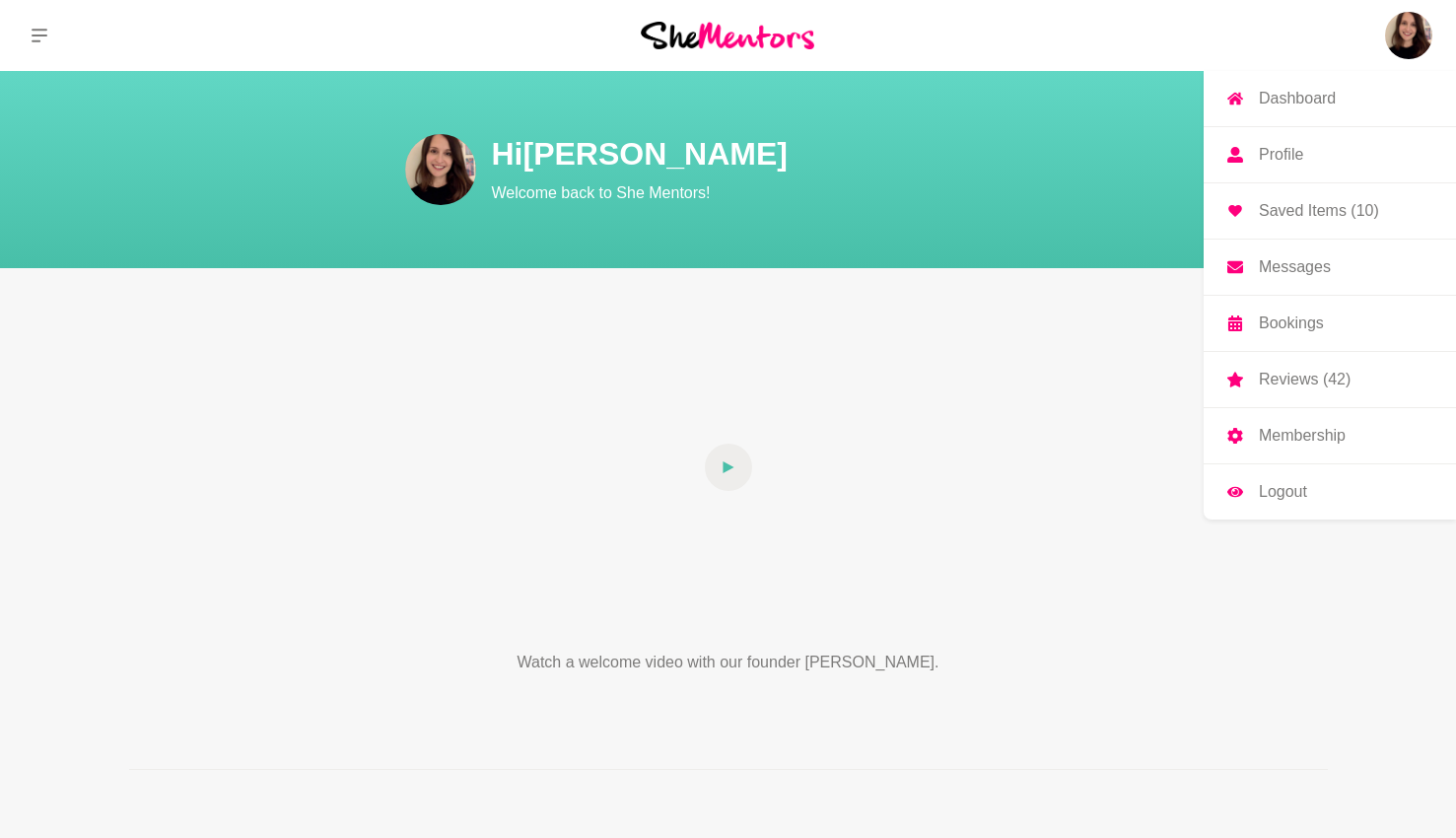 click on "Messages" at bounding box center (1294, 267) 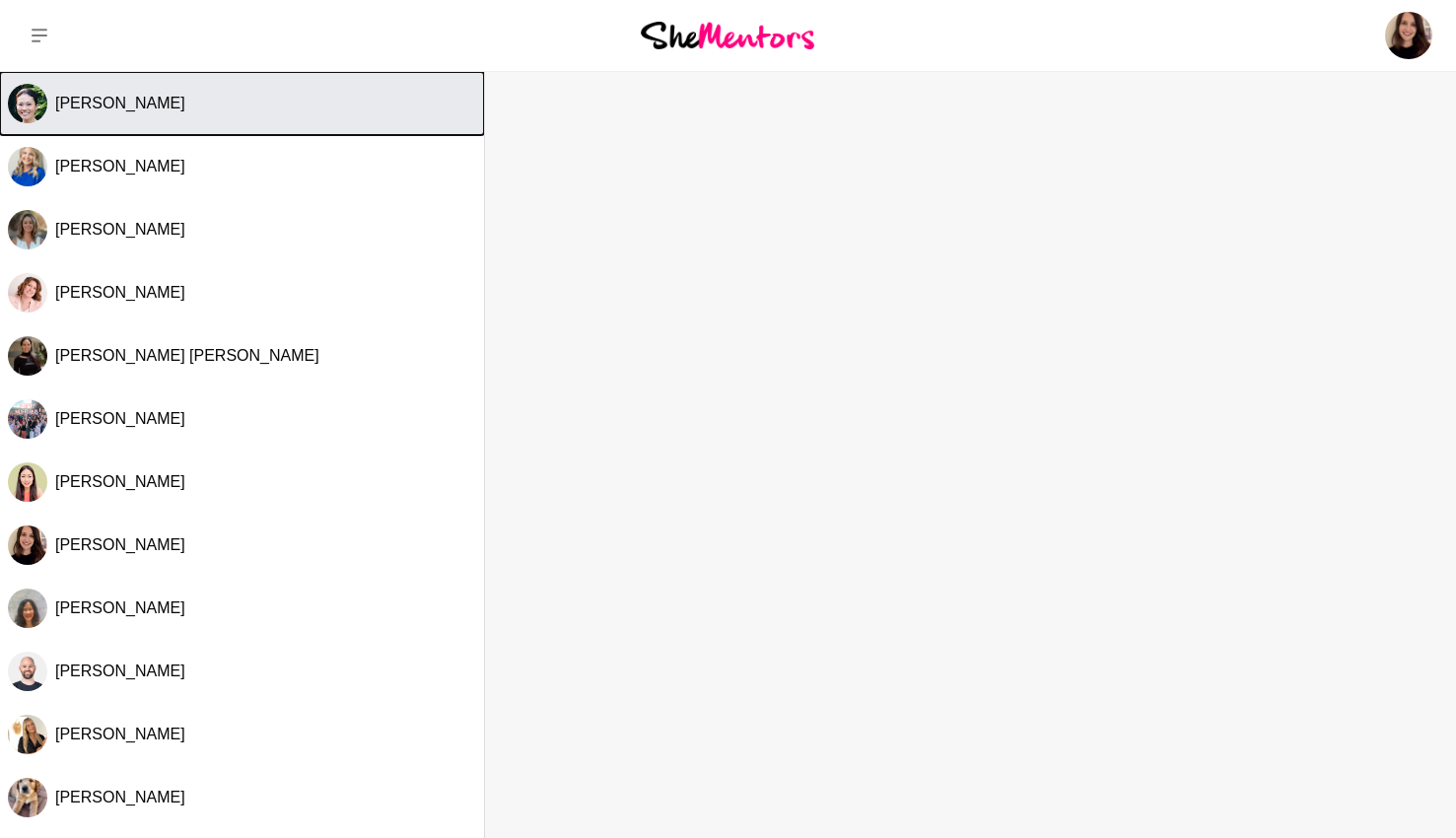 click on "[PERSON_NAME]" at bounding box center [265, 104] 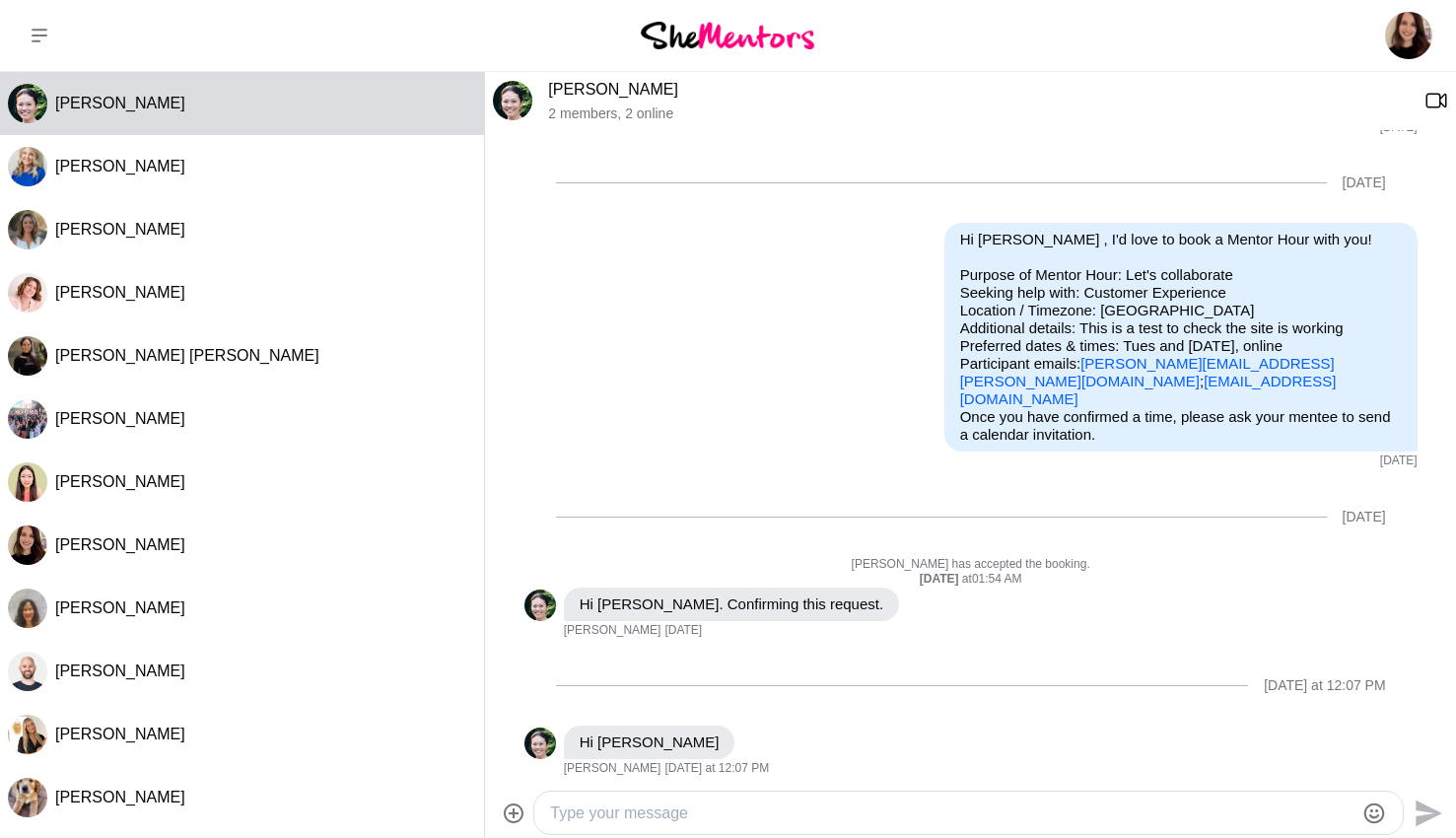 scroll, scrollTop: 2226, scrollLeft: 0, axis: vertical 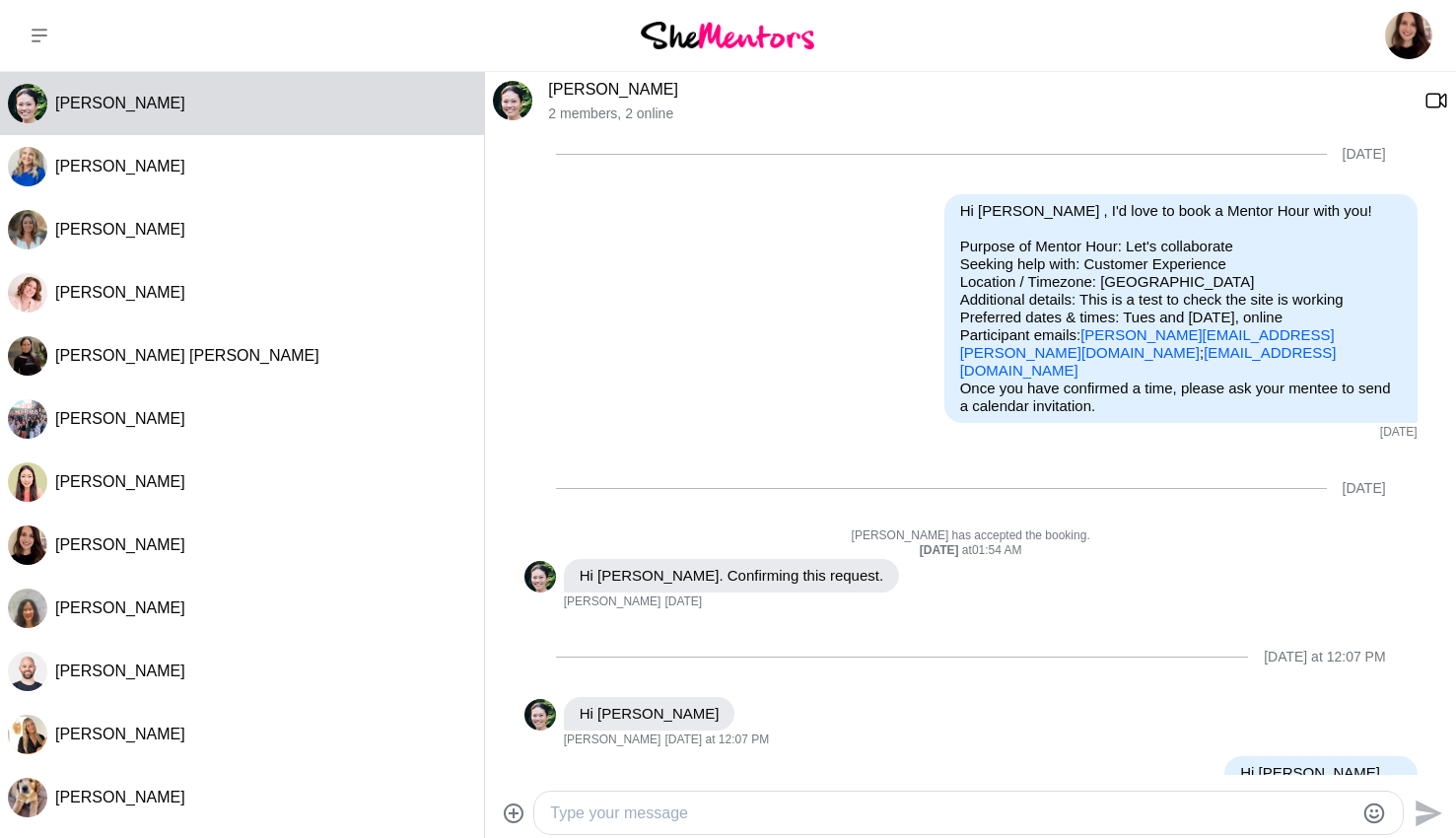 click at bounding box center (728, 35) 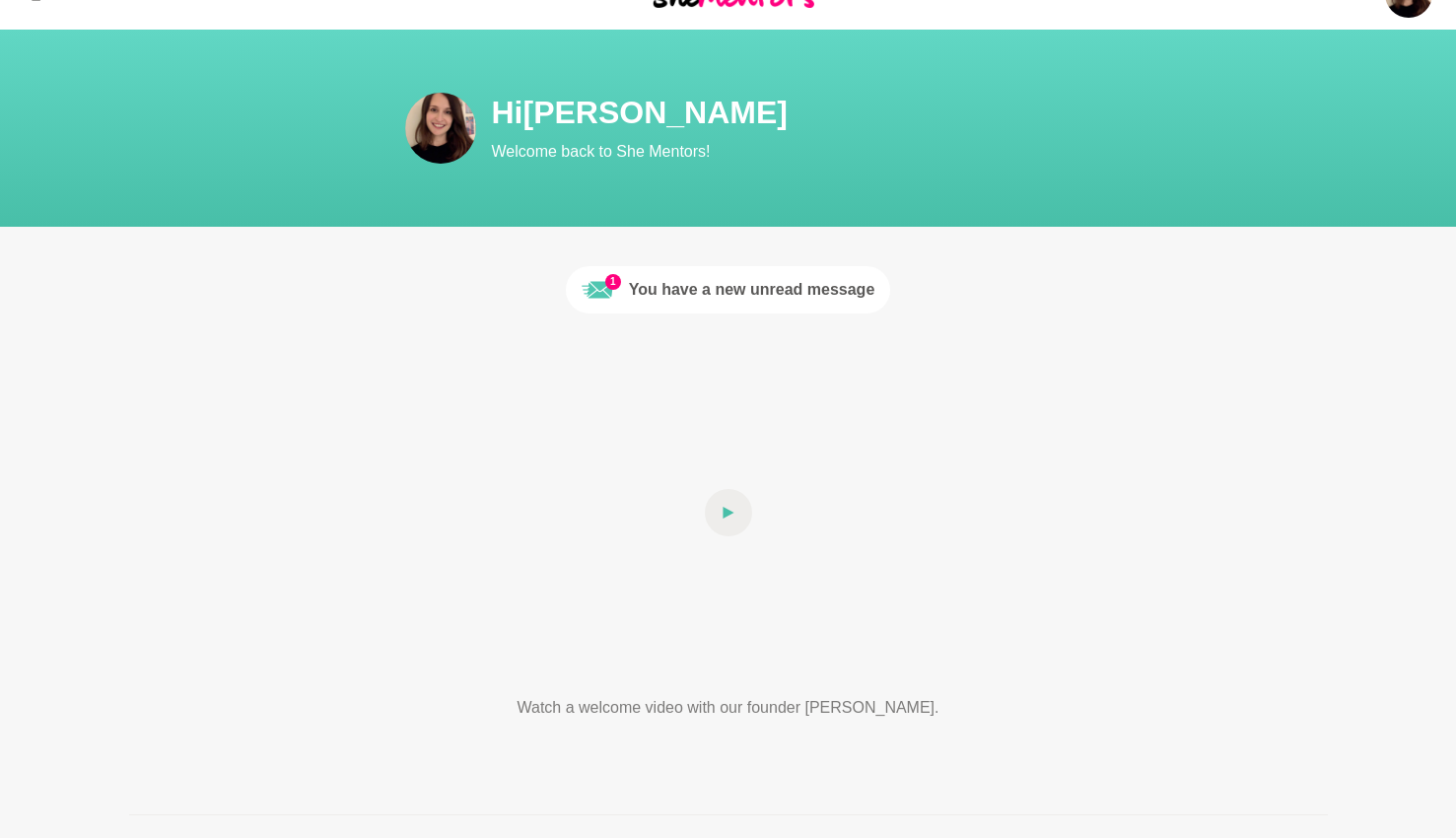 scroll, scrollTop: 0, scrollLeft: 0, axis: both 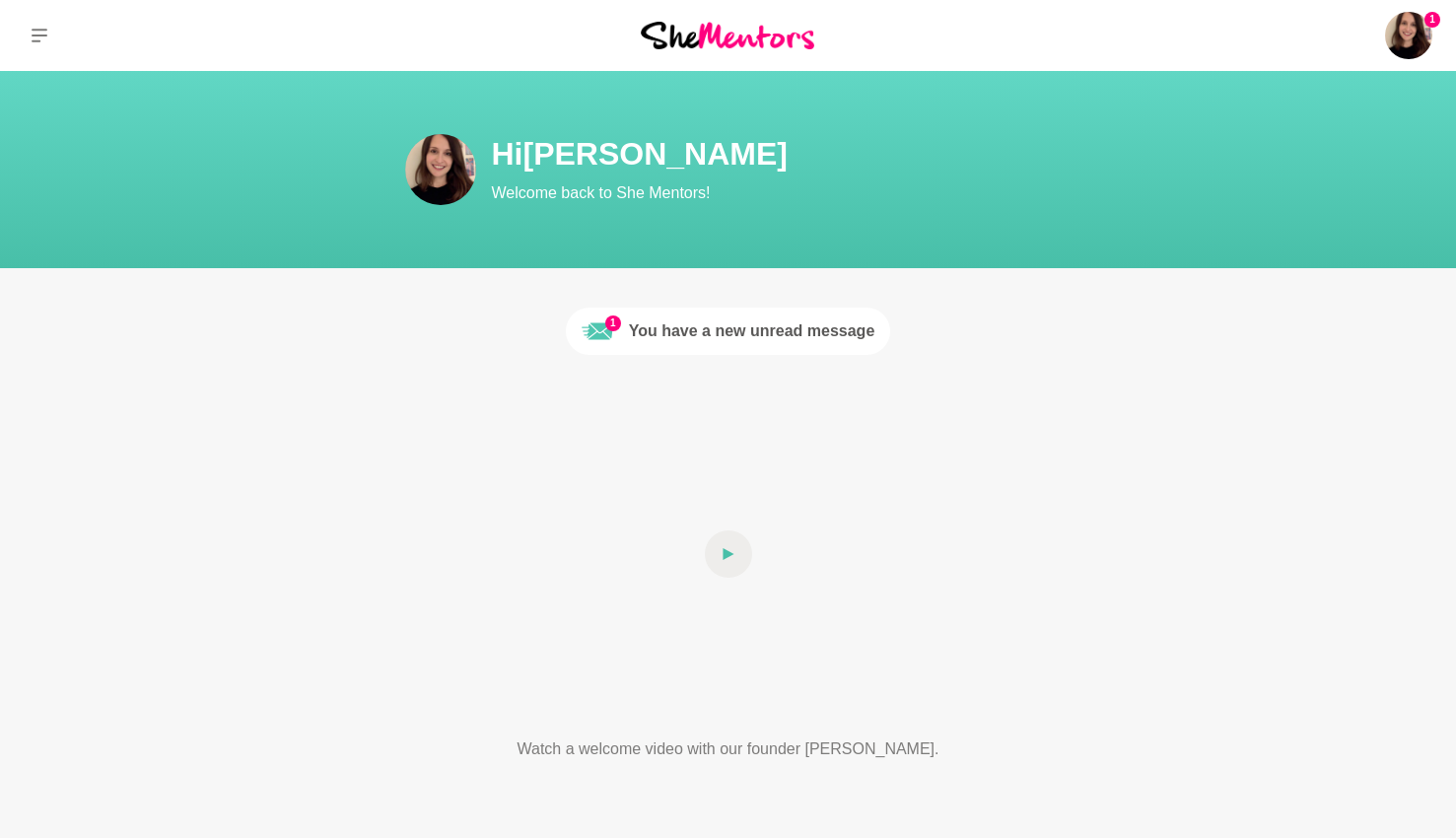 click on "1 You have a new unread message" at bounding box center [728, 331] 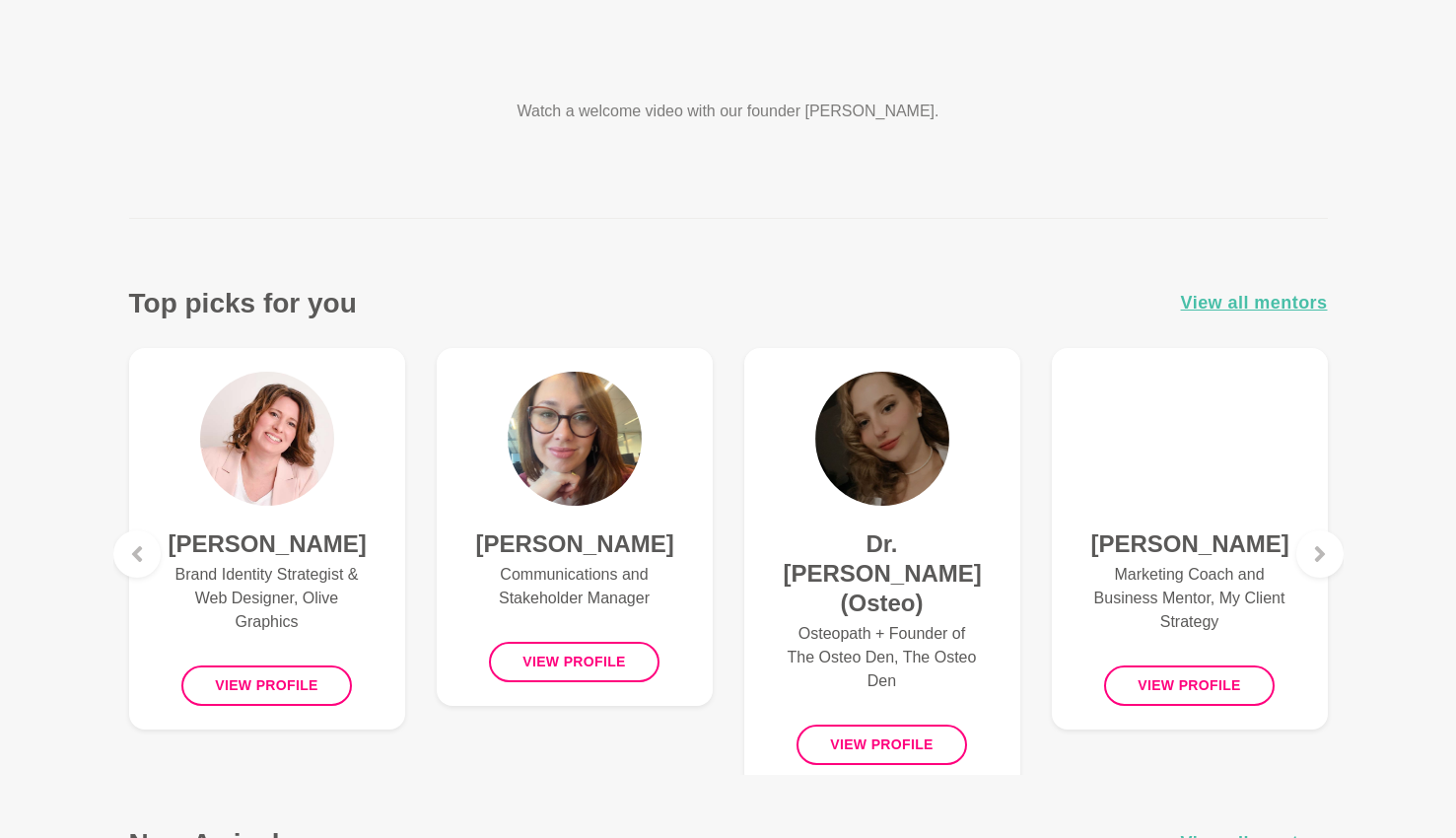scroll, scrollTop: 644, scrollLeft: 0, axis: vertical 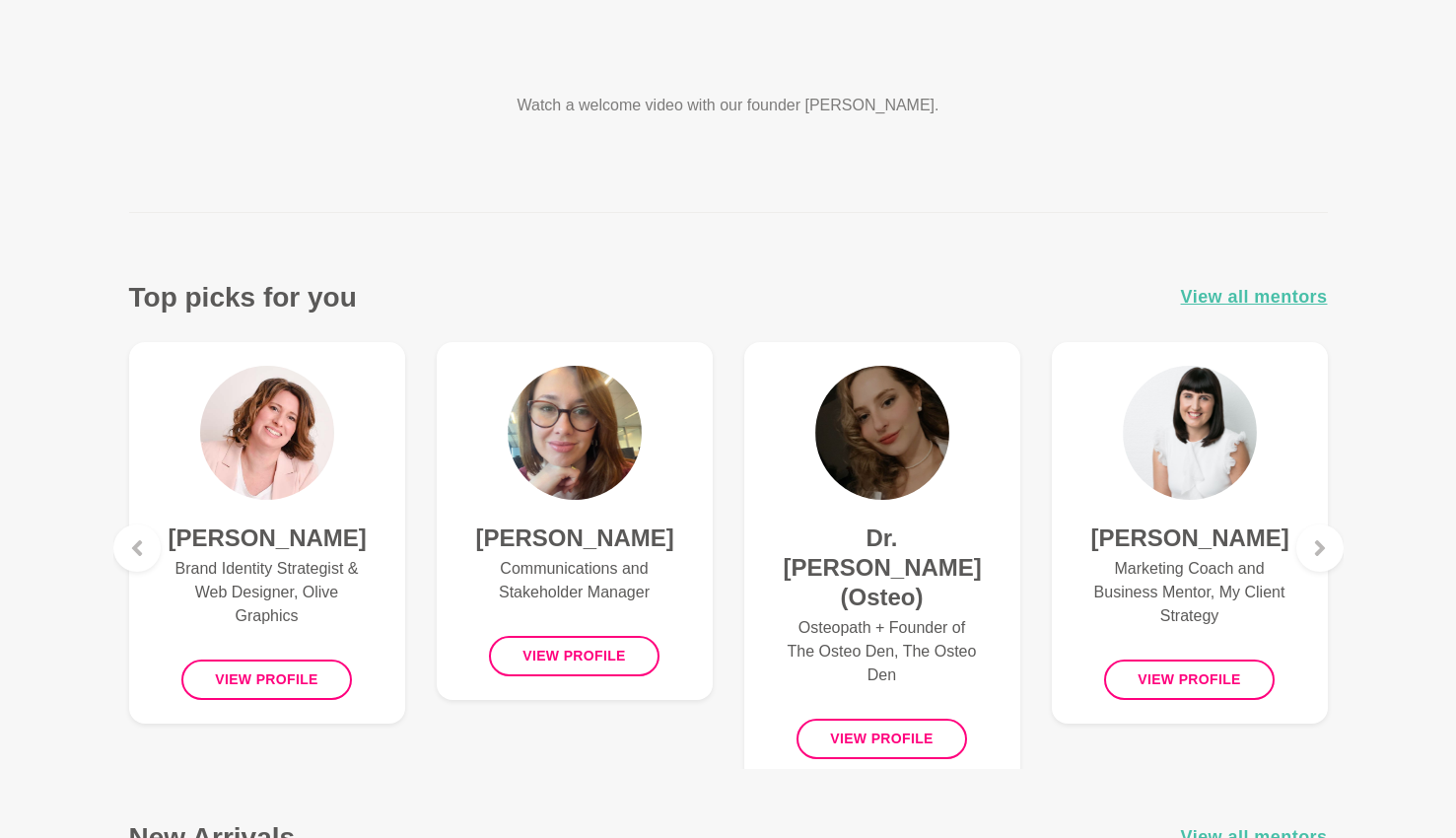 click at bounding box center (882, 433) 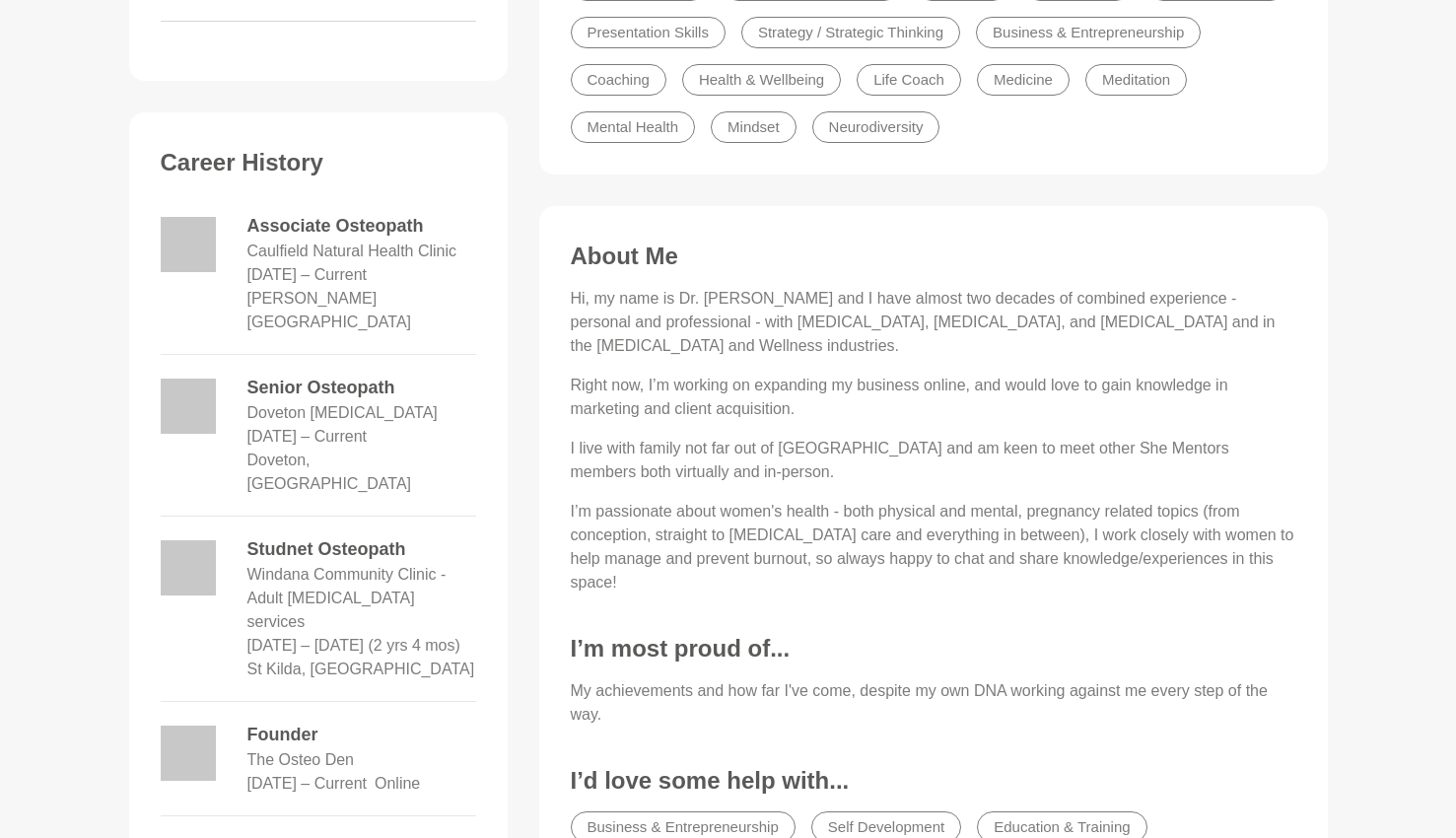 scroll, scrollTop: 0, scrollLeft: 0, axis: both 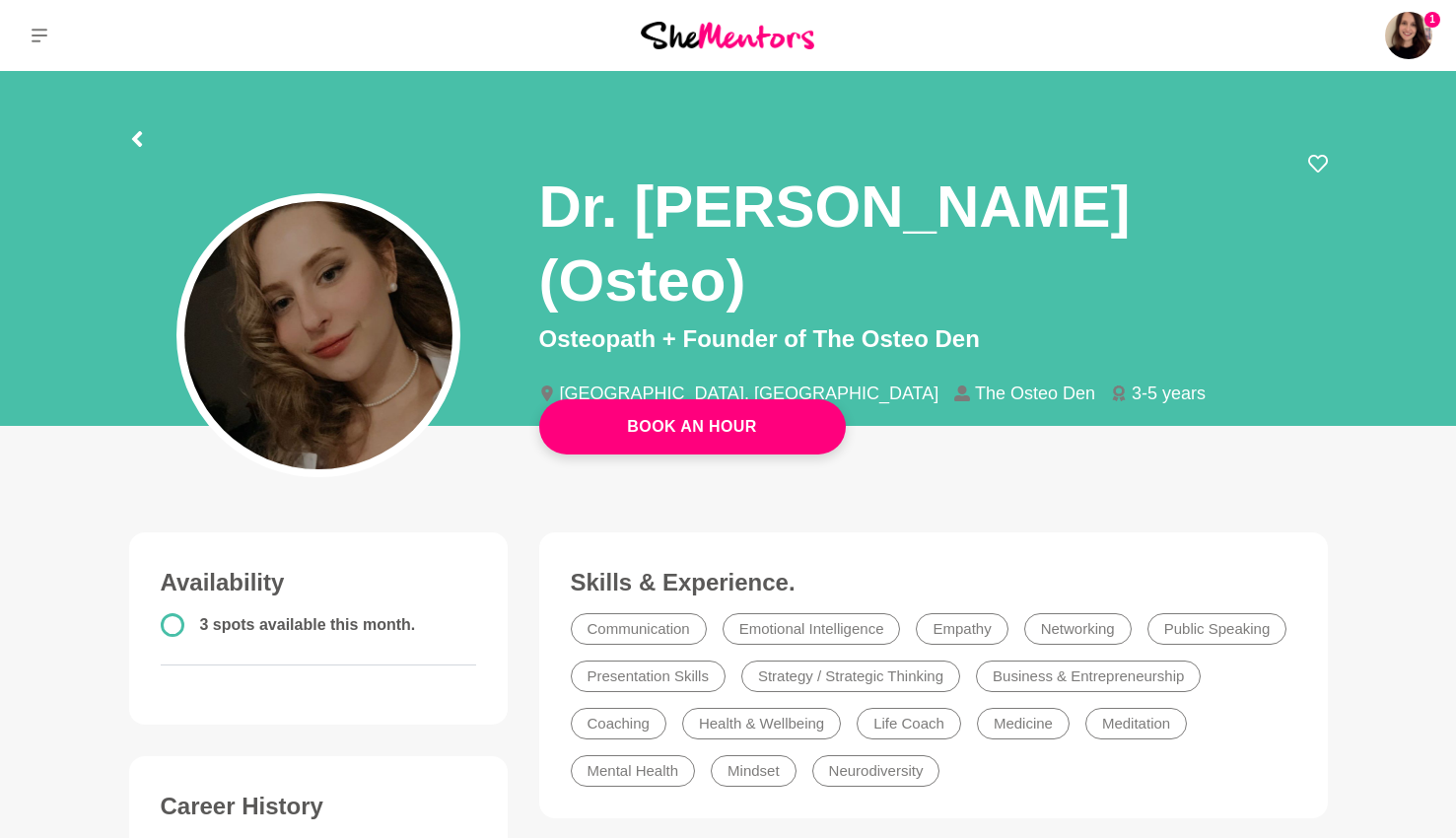 click at bounding box center [728, 35] 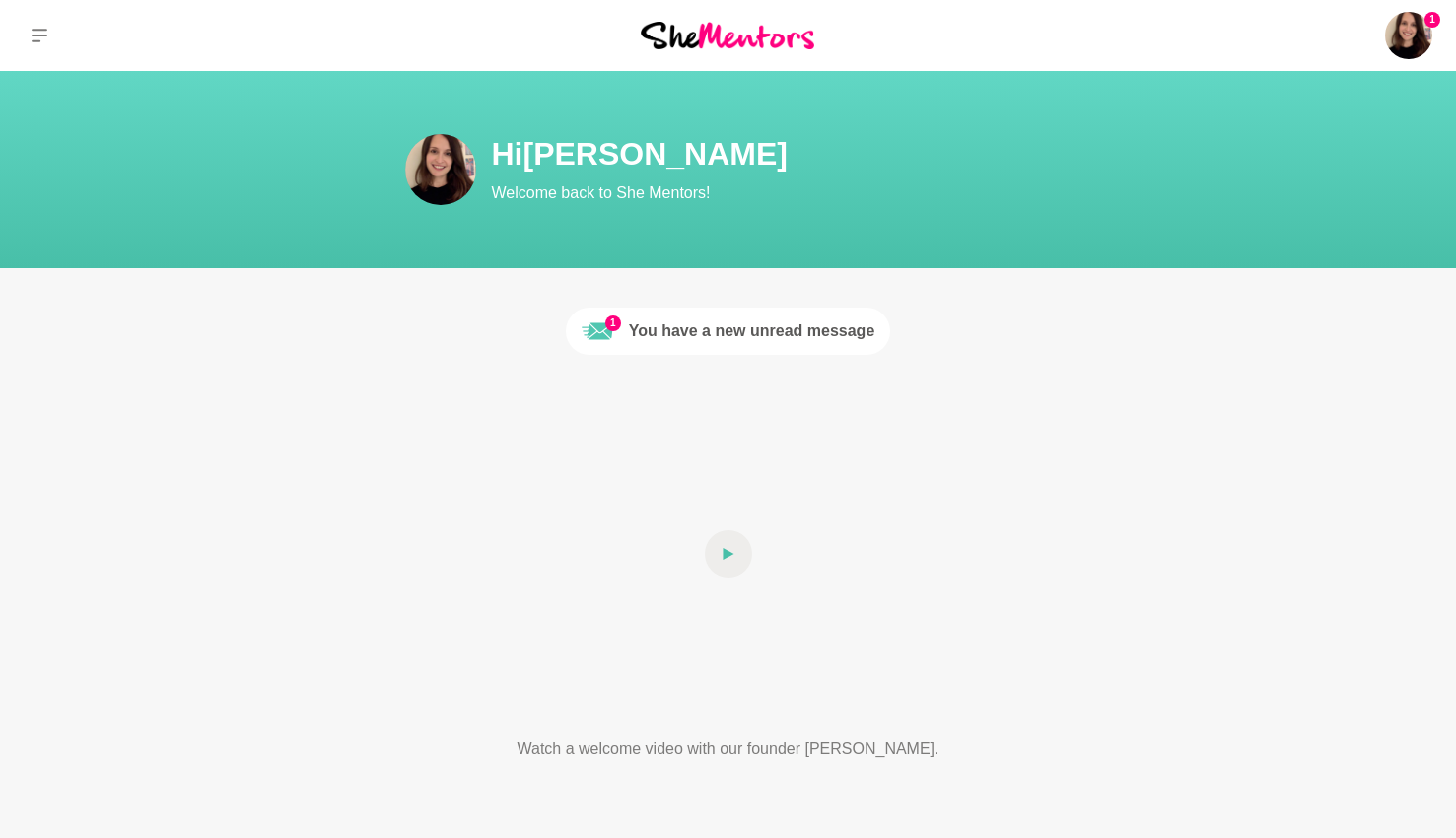 click at bounding box center (728, 35) 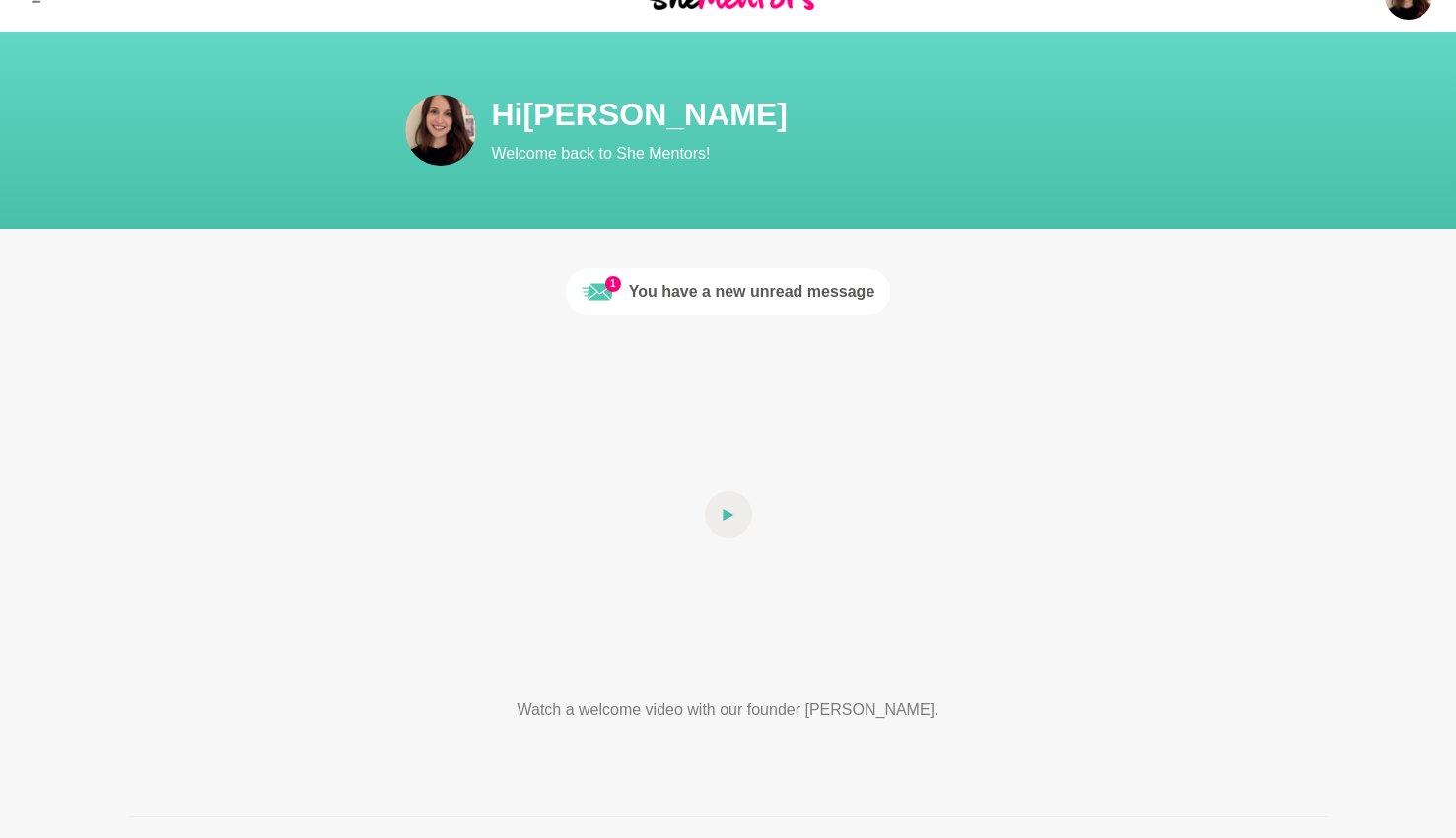 scroll, scrollTop: 0, scrollLeft: 0, axis: both 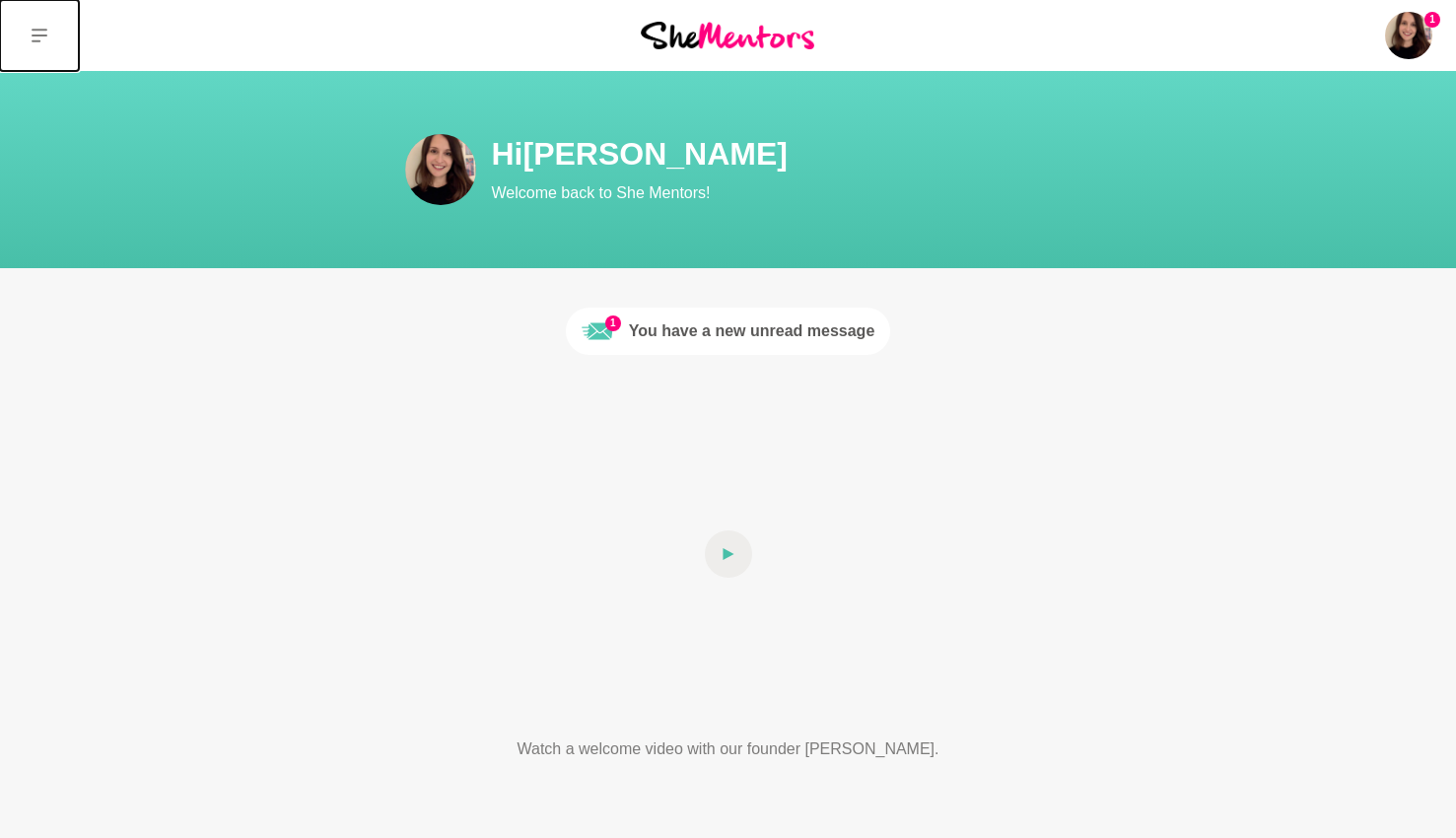 click at bounding box center (39, 35) 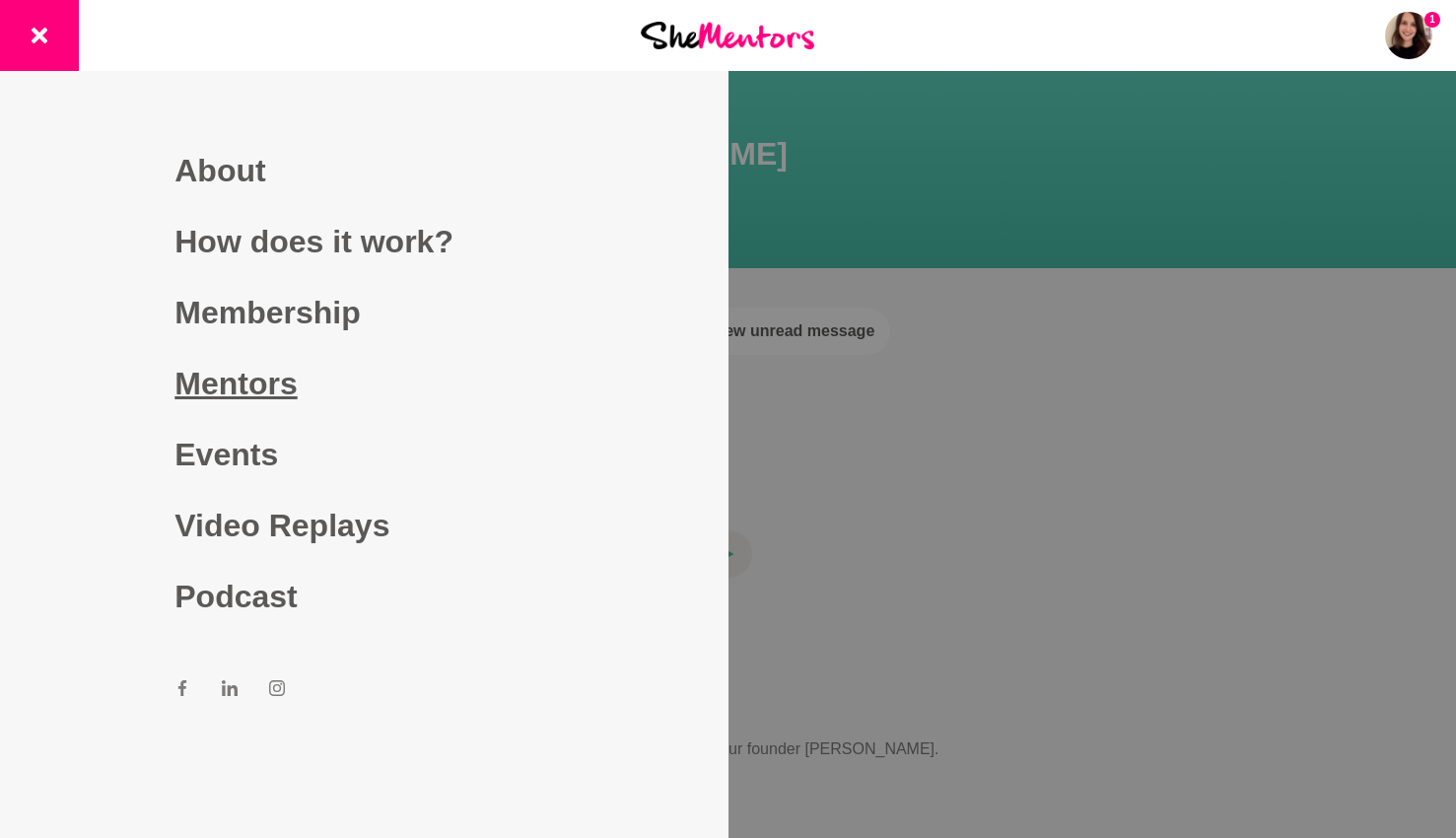 click on "Mentors" at bounding box center (364, 384) 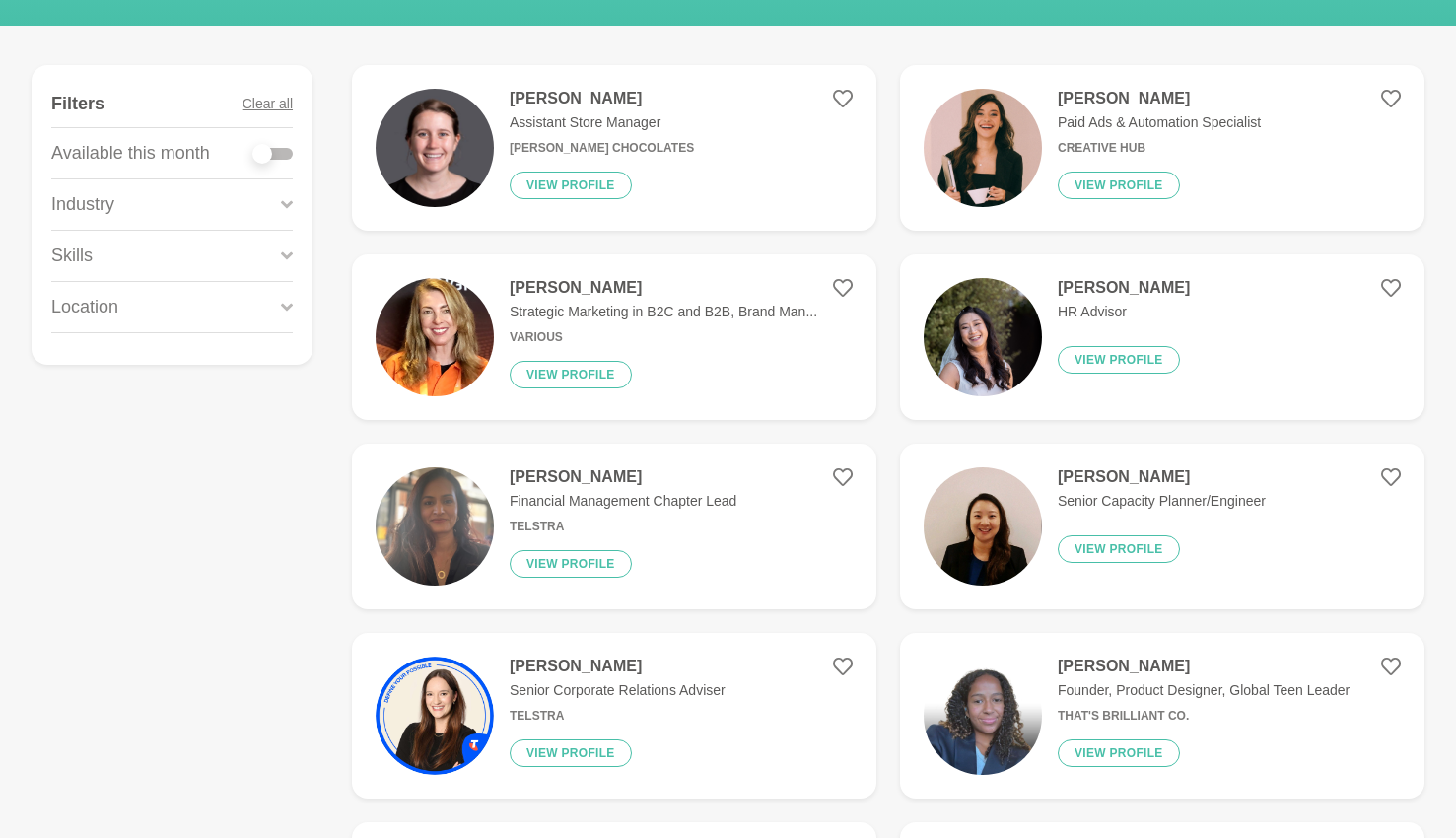 scroll, scrollTop: 264, scrollLeft: 0, axis: vertical 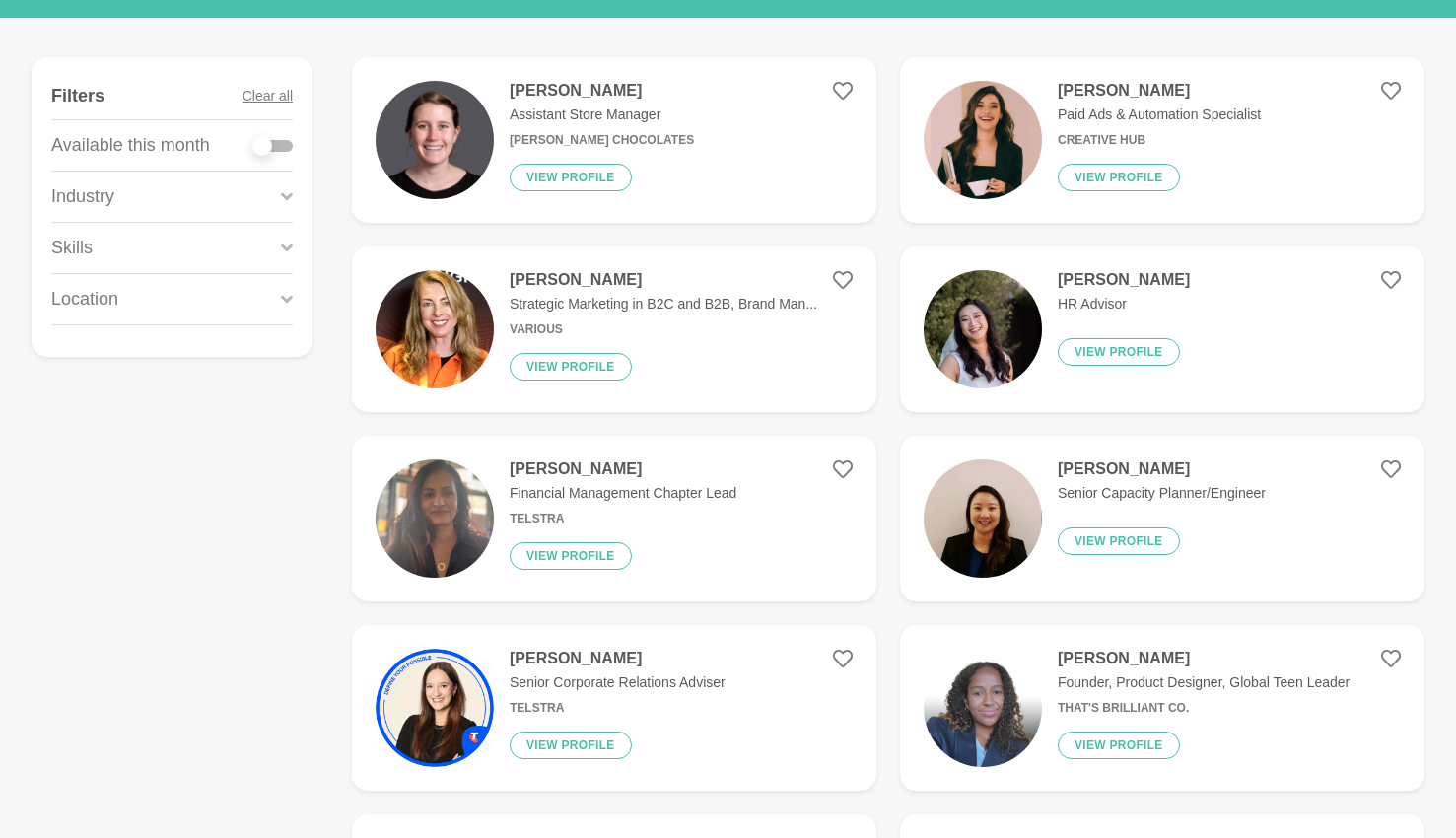 click at bounding box center [435, 708] 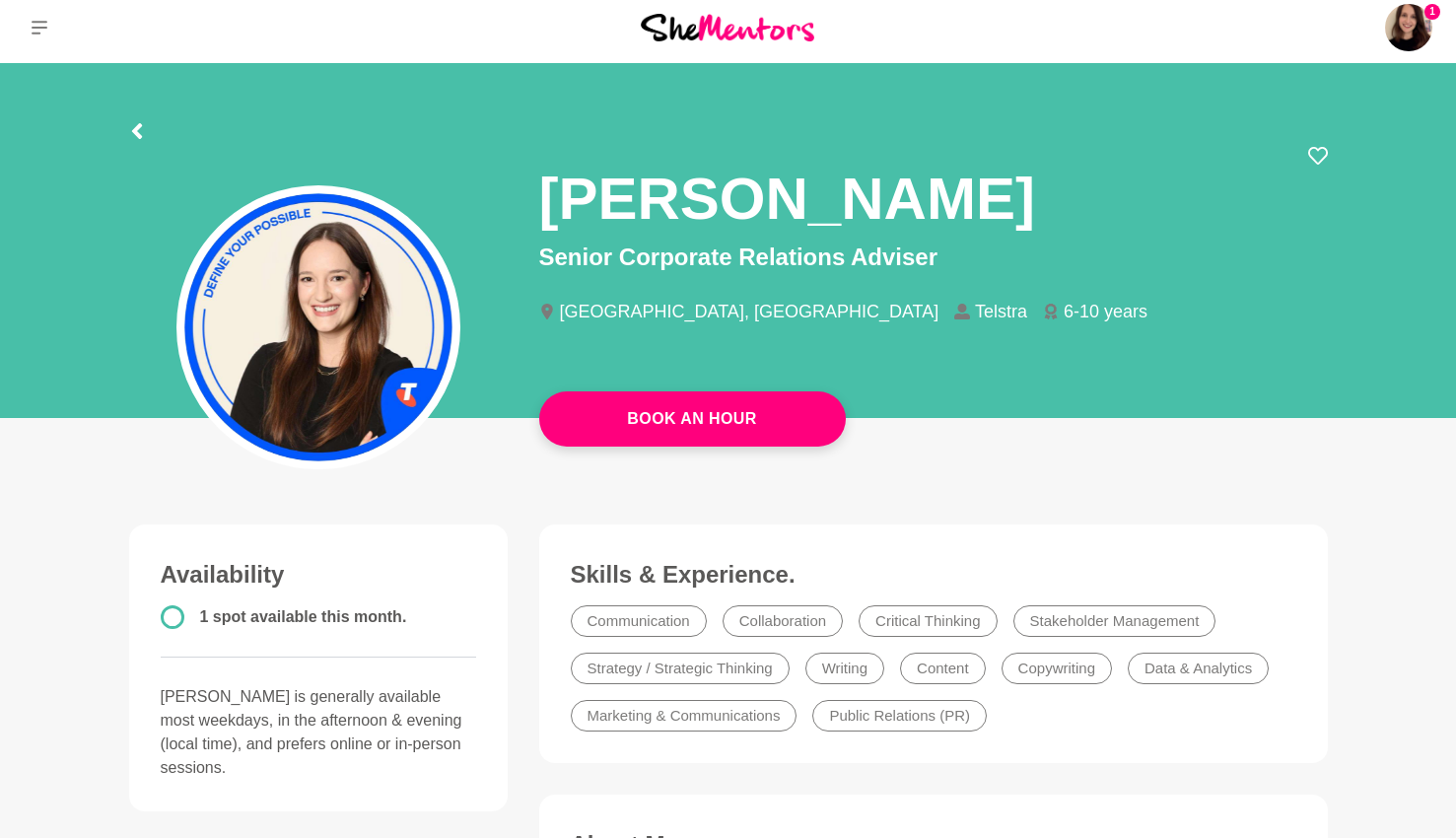 scroll, scrollTop: 0, scrollLeft: 0, axis: both 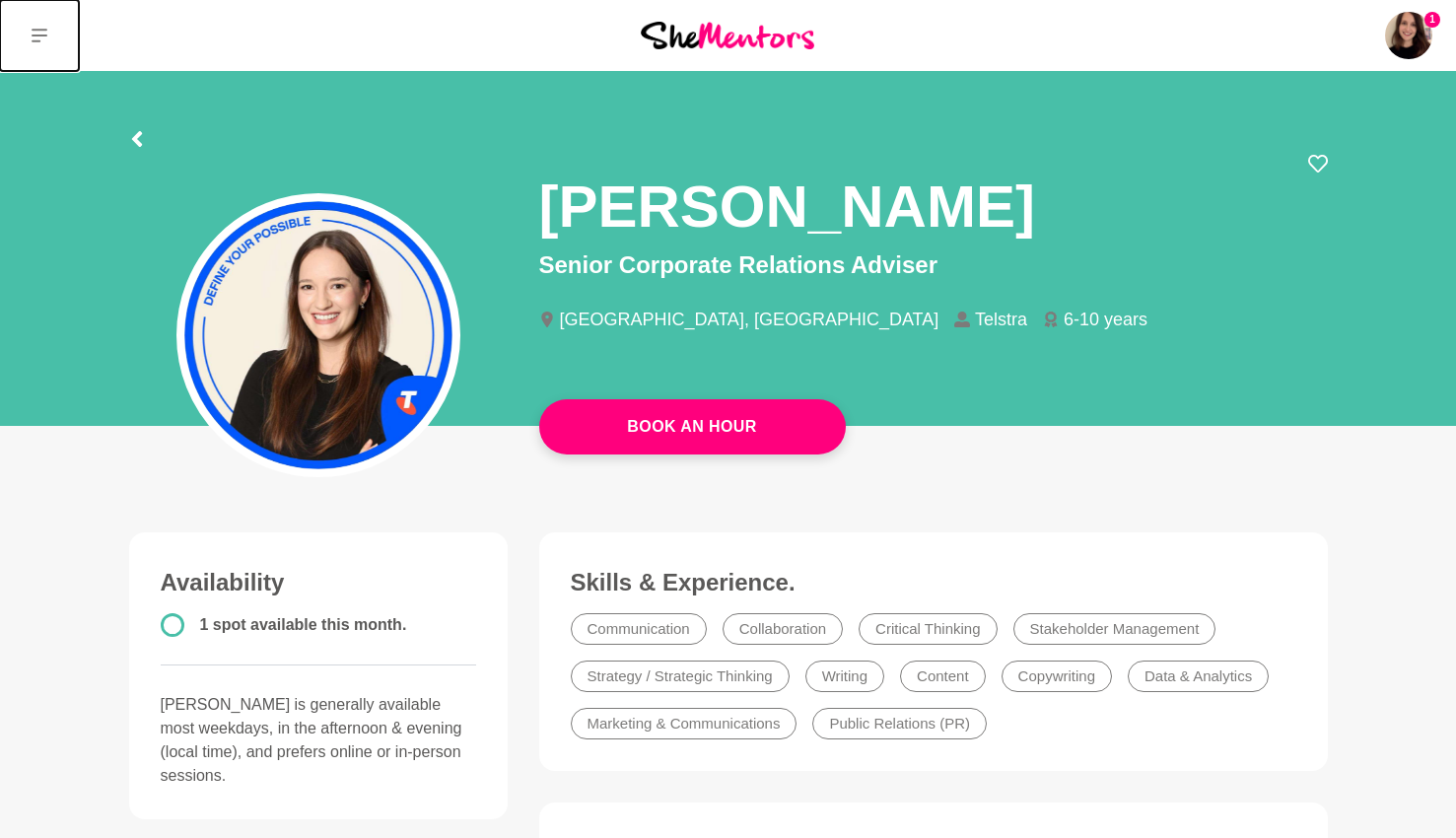 click at bounding box center [39, 35] 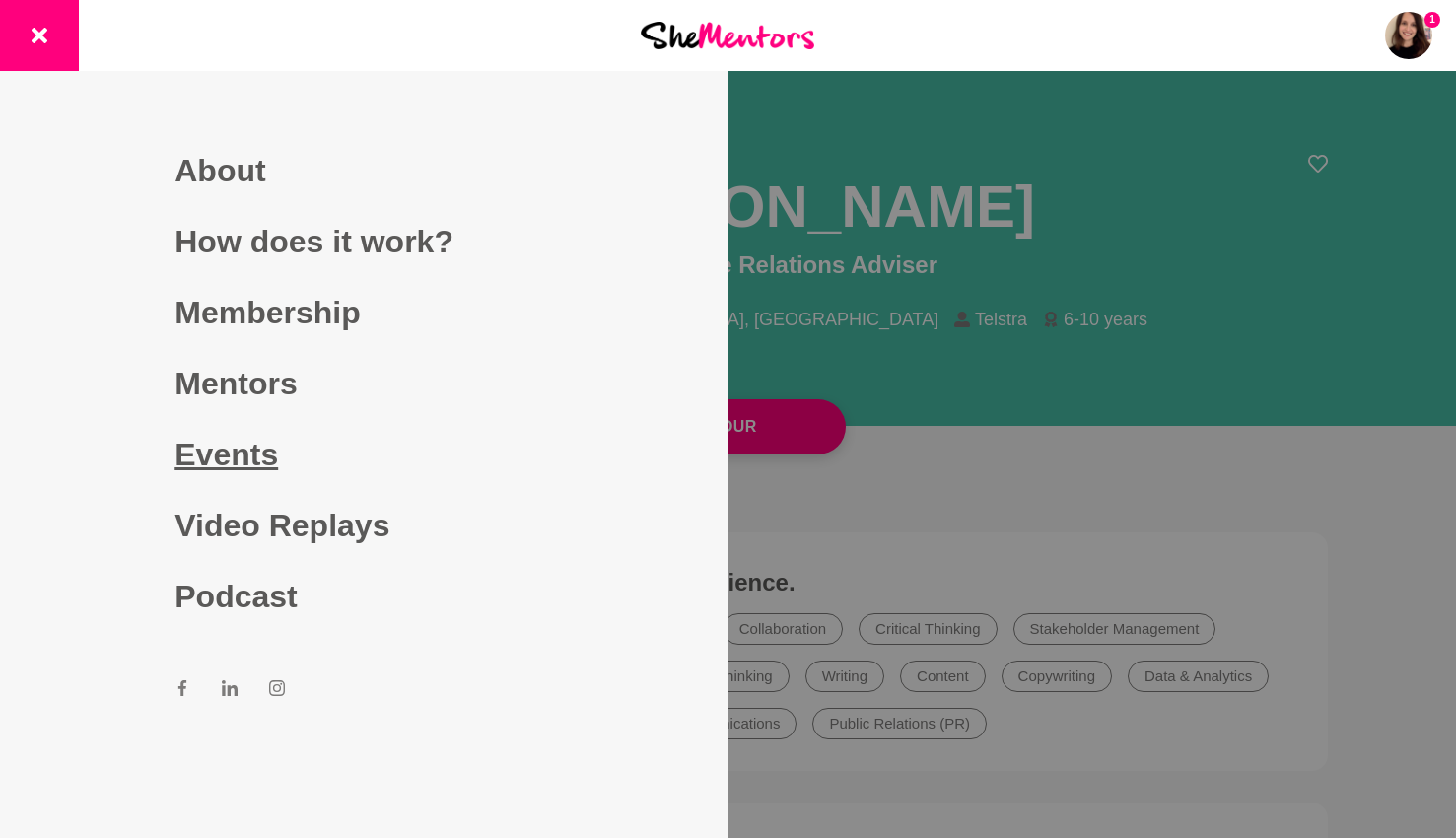 click on "Events" at bounding box center (364, 454) 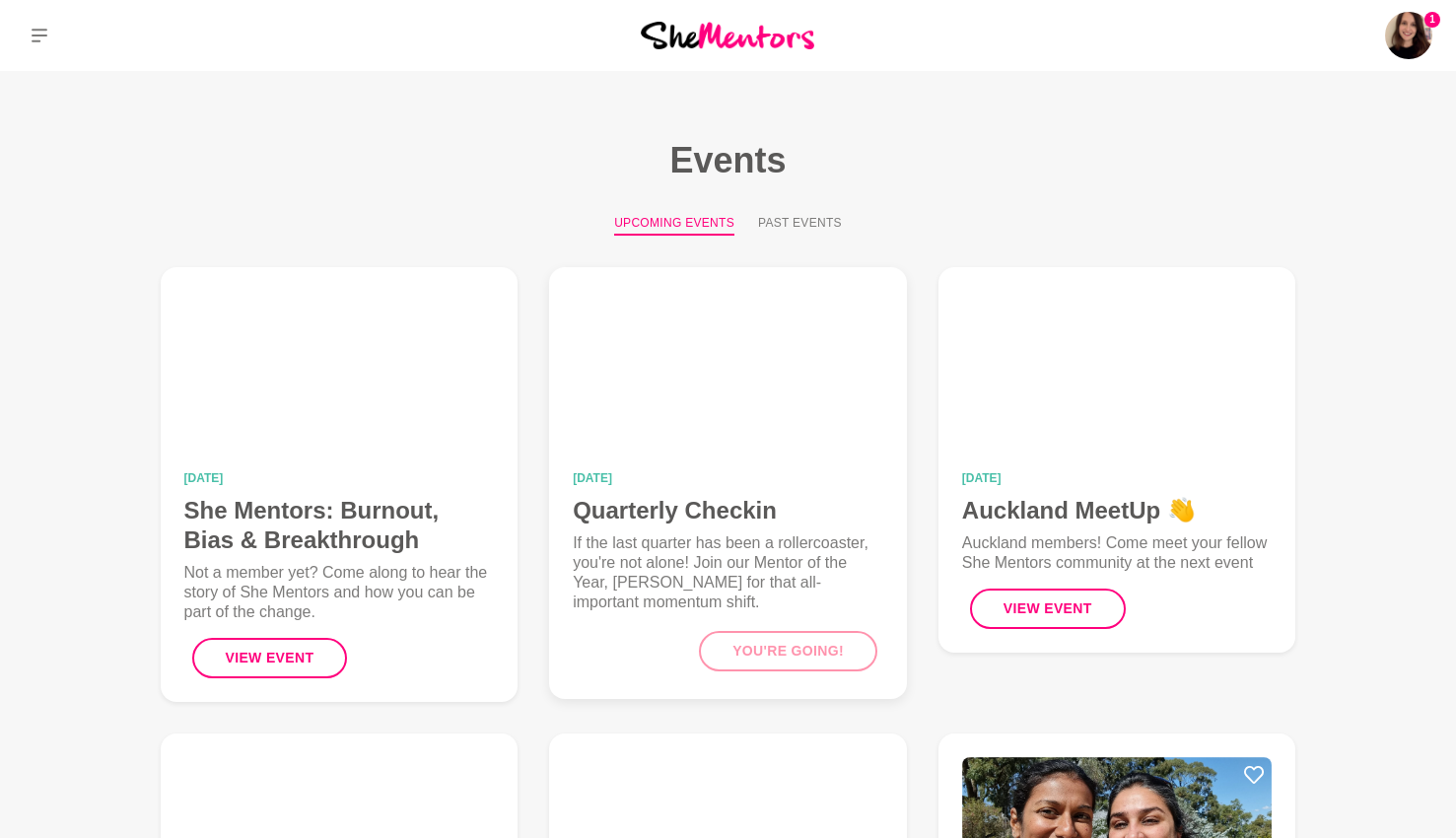 scroll, scrollTop: 40, scrollLeft: 0, axis: vertical 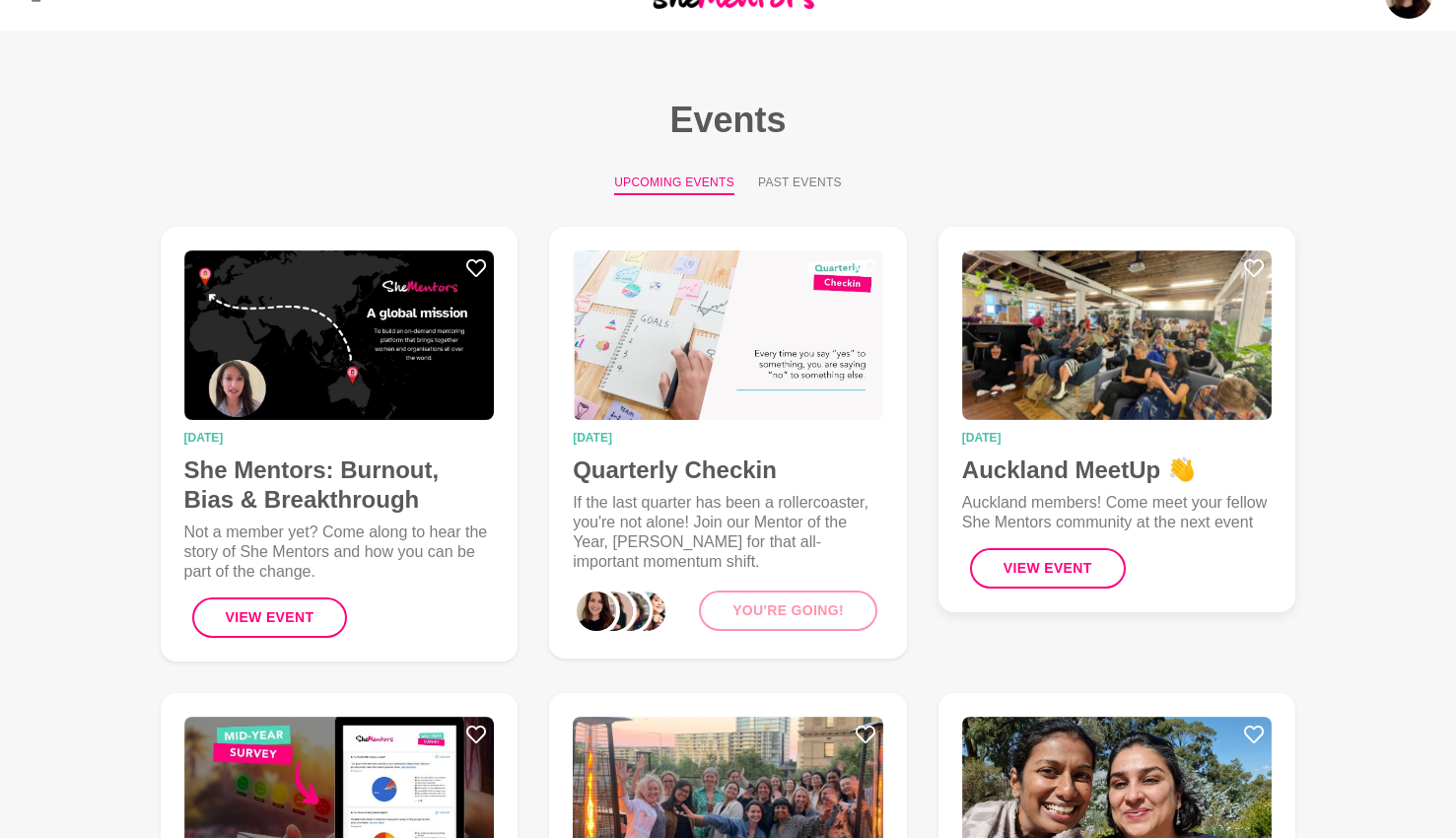 click at bounding box center (1117, 335) 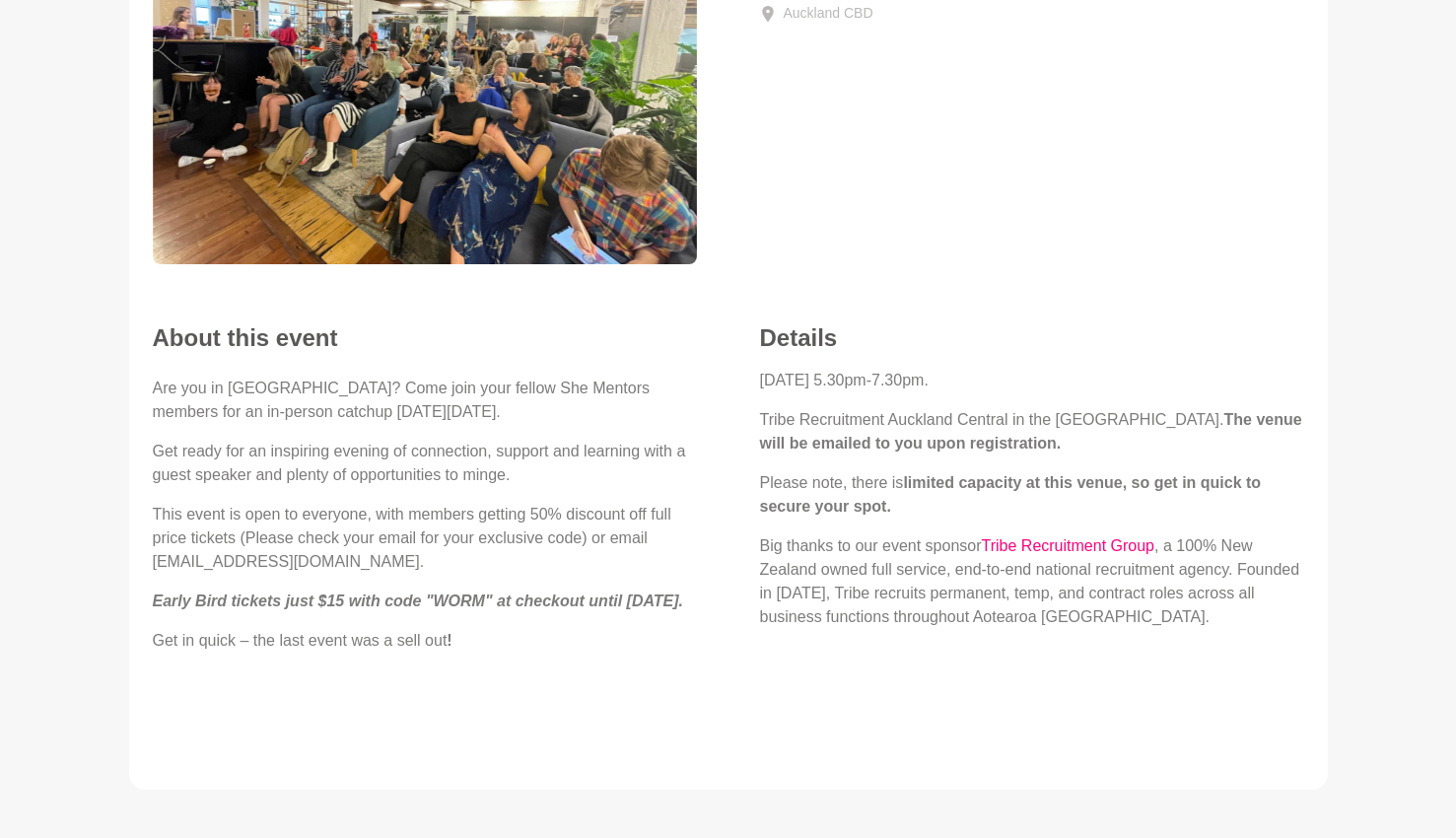 scroll, scrollTop: 238, scrollLeft: 0, axis: vertical 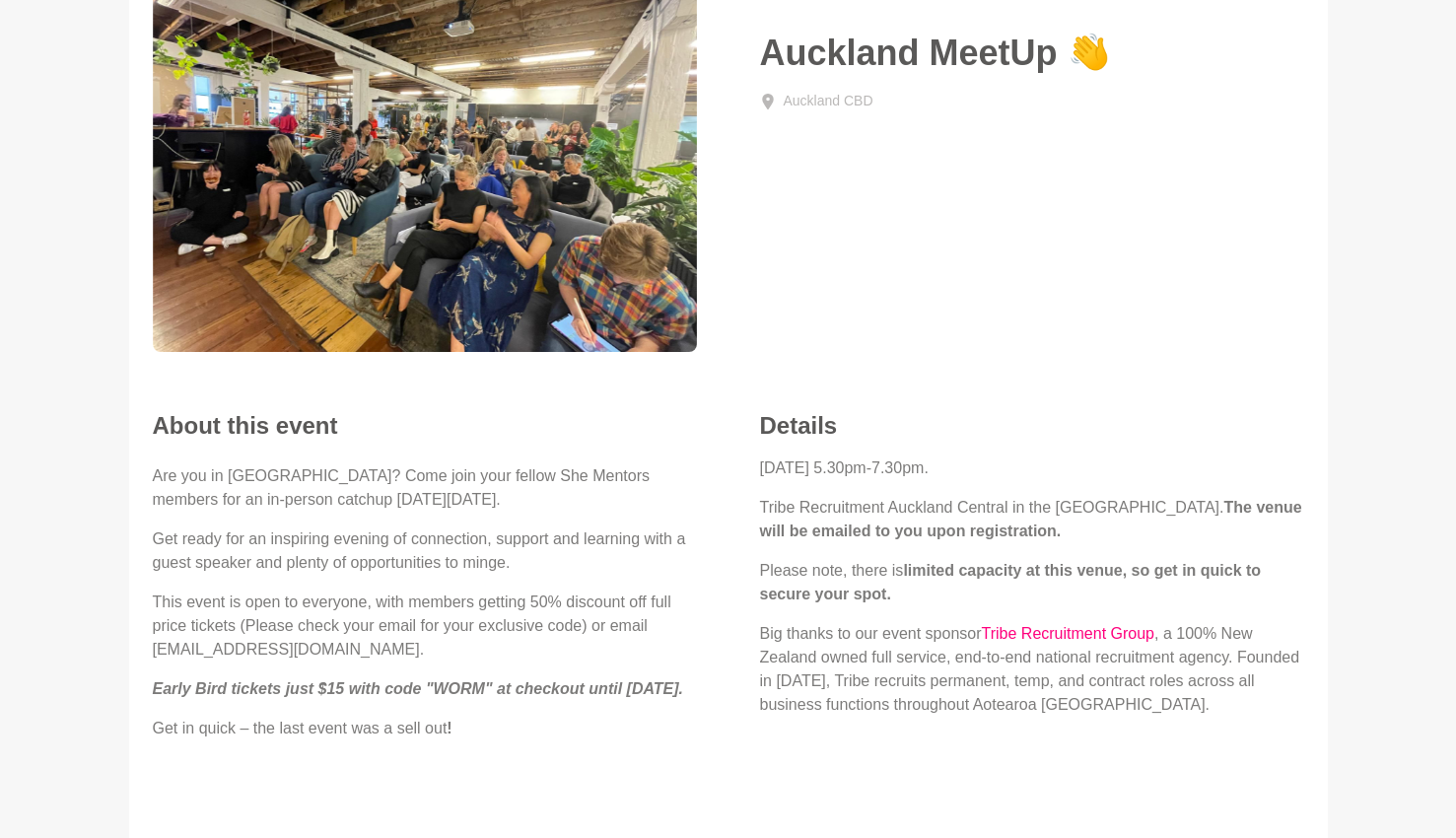 click on "Early Bird tickets just $15 with code "WORM" at checkout until 17 July." at bounding box center [418, 688] 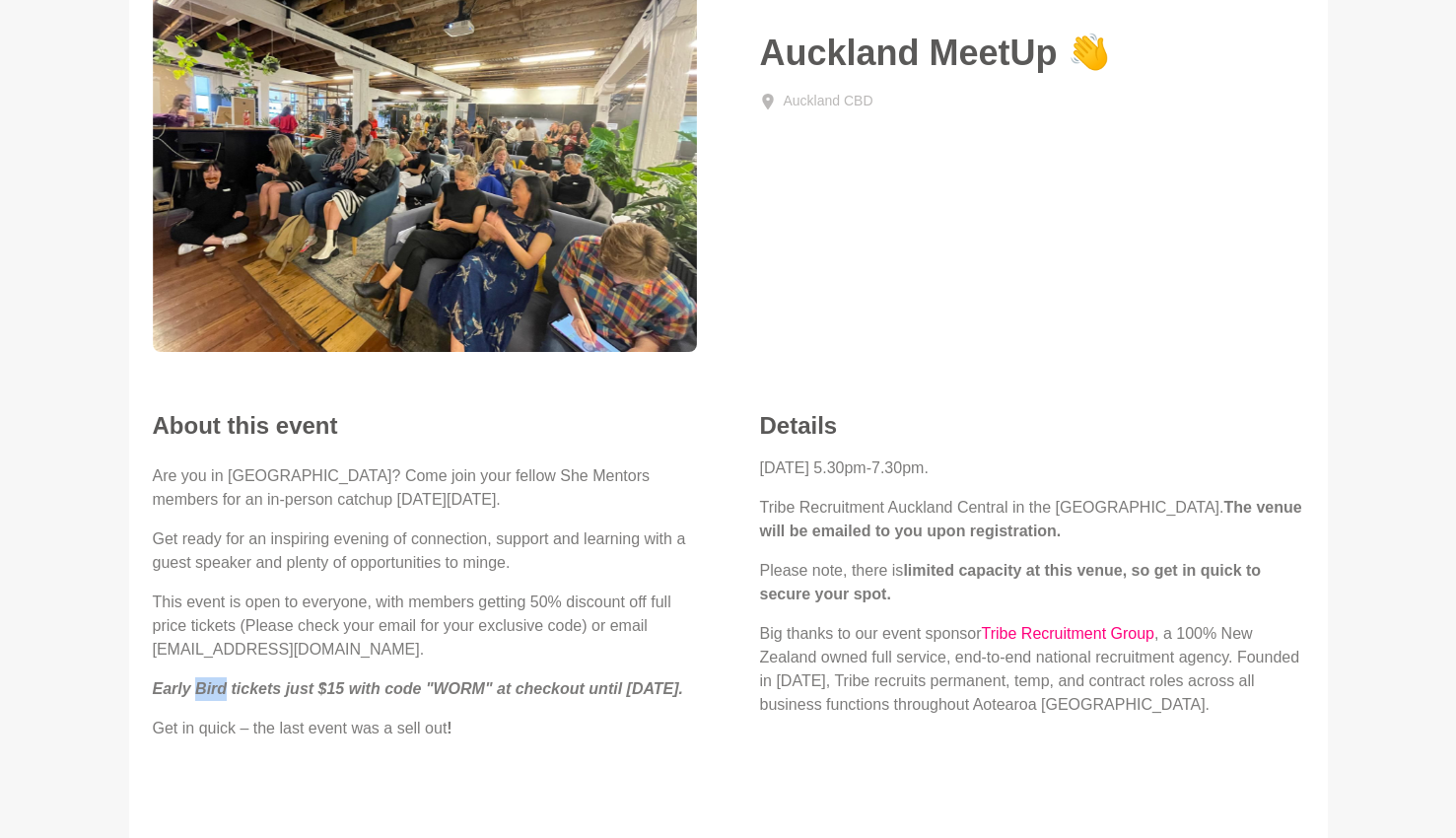 click on "Early Bird tickets just $15 with code "WORM" at checkout until 17 July." at bounding box center (418, 688) 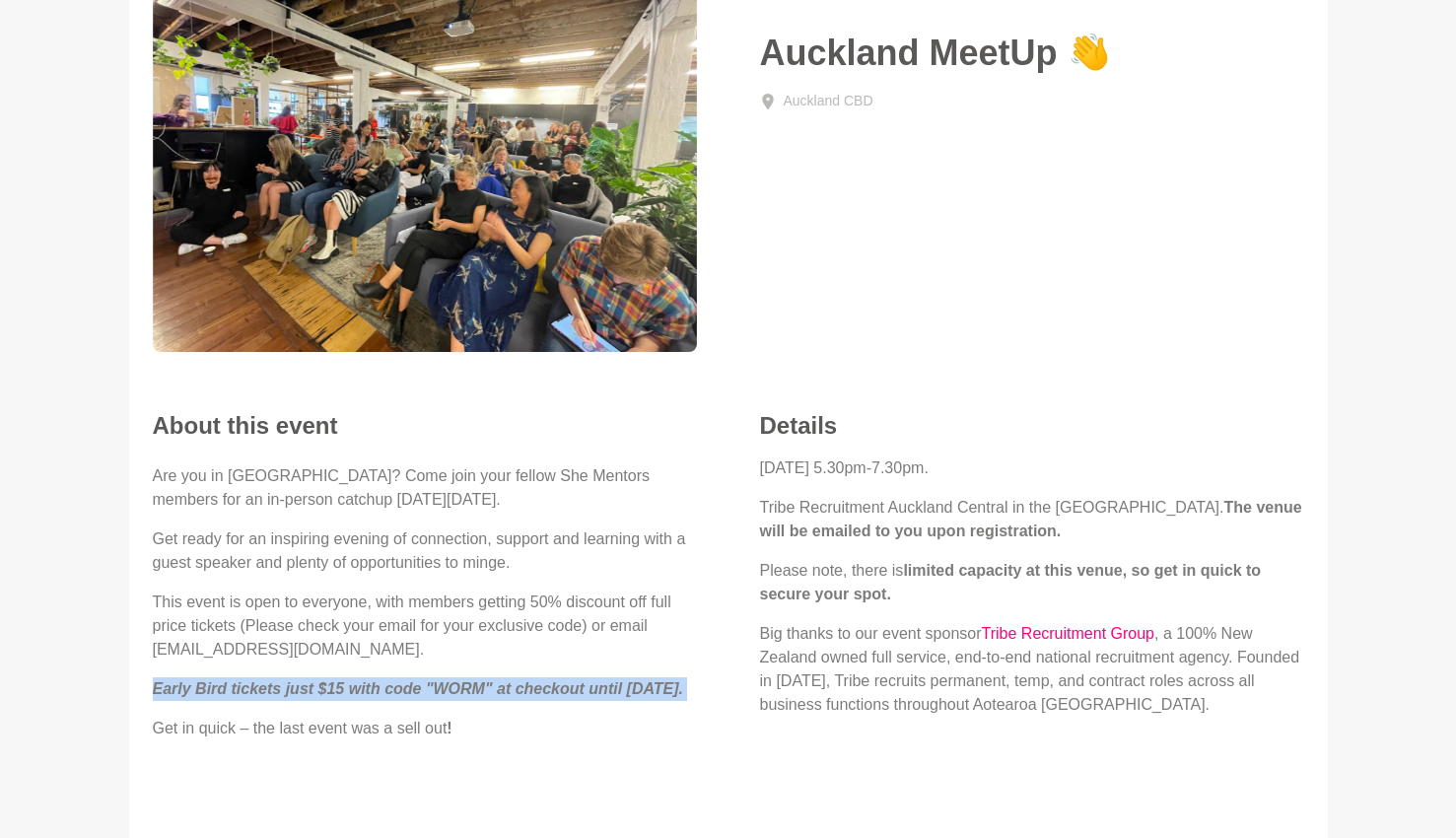click on "Early Bird tickets just $15 with code "WORM" at checkout until 17 July." at bounding box center [418, 688] 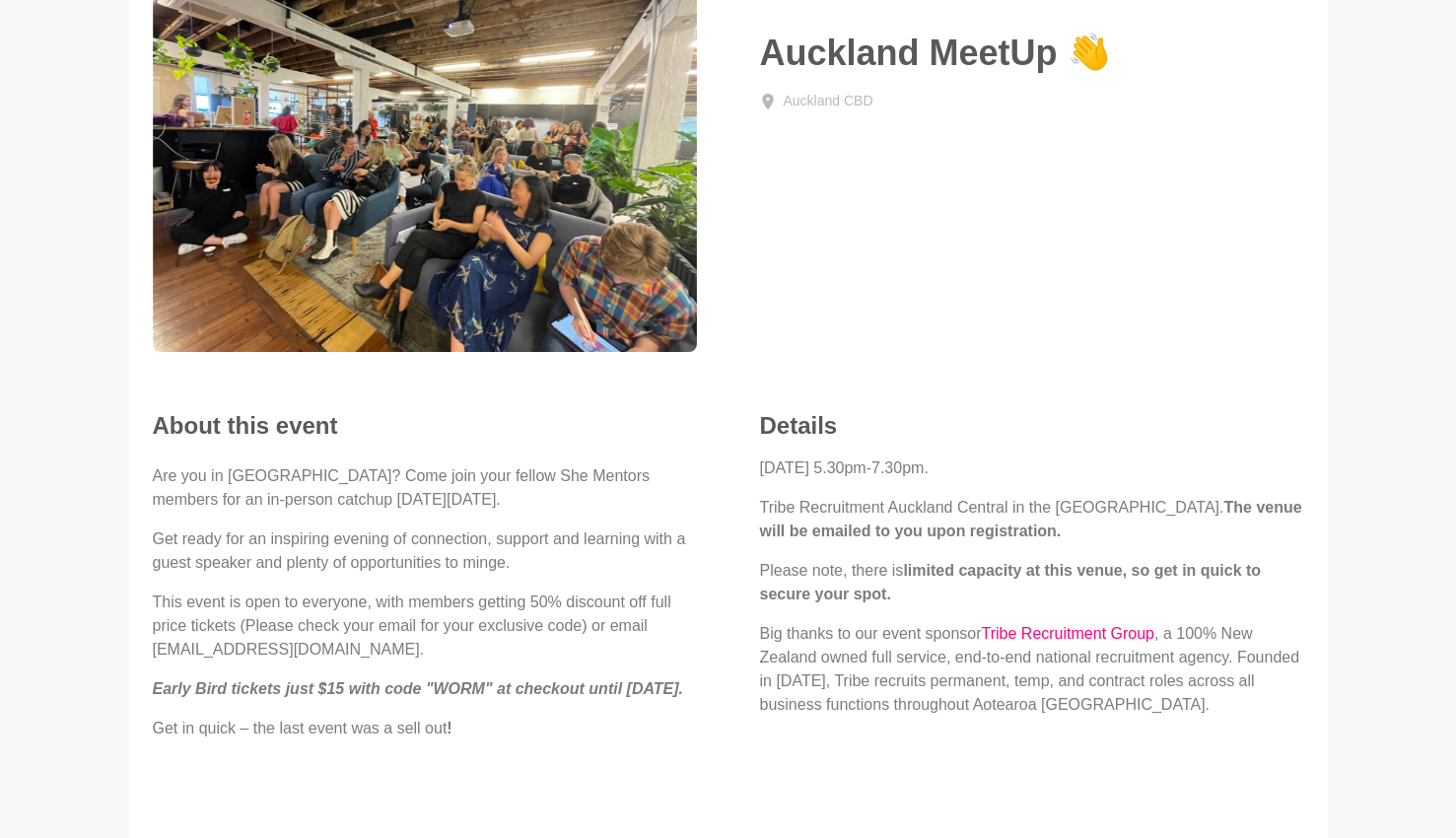 click on "Are you in Auckland? Come join your fellow She Mentors members for an in-person catchup on Wednesday 6 August. Get ready for an inspiring evening of connection, support and learning with a guest speaker and plenty of opportunities to minge.  This event is open to everyone, with members getting 50% discount off full price tickets (Please check your email for your exclusive code) or email admin@shementors.com.au.  Early Bird tickets just $15 with code "WORM" at checkout until 17 July. Get in quick – the last event was a sell out !" at bounding box center [425, 635] 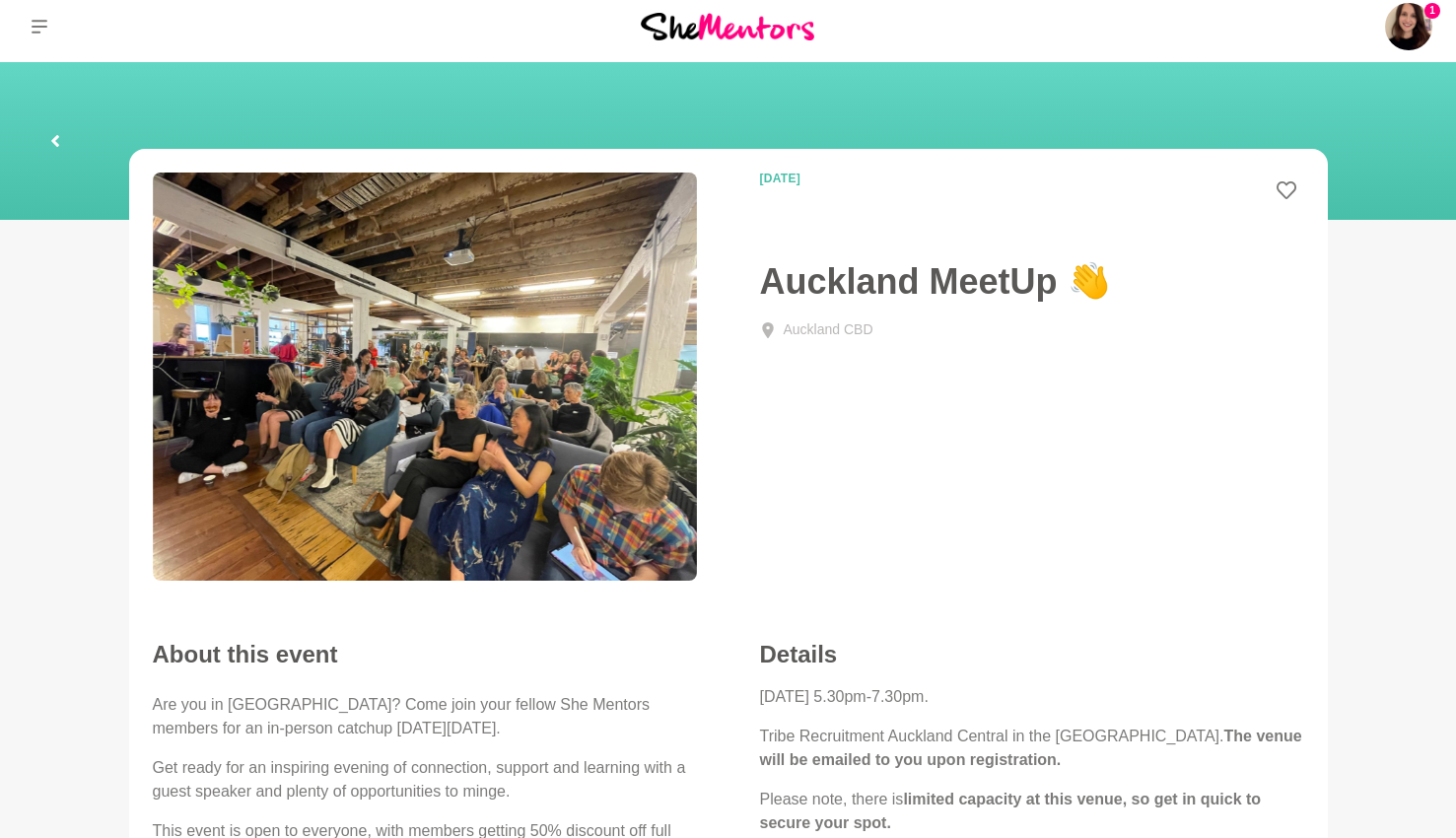 scroll, scrollTop: 0, scrollLeft: 0, axis: both 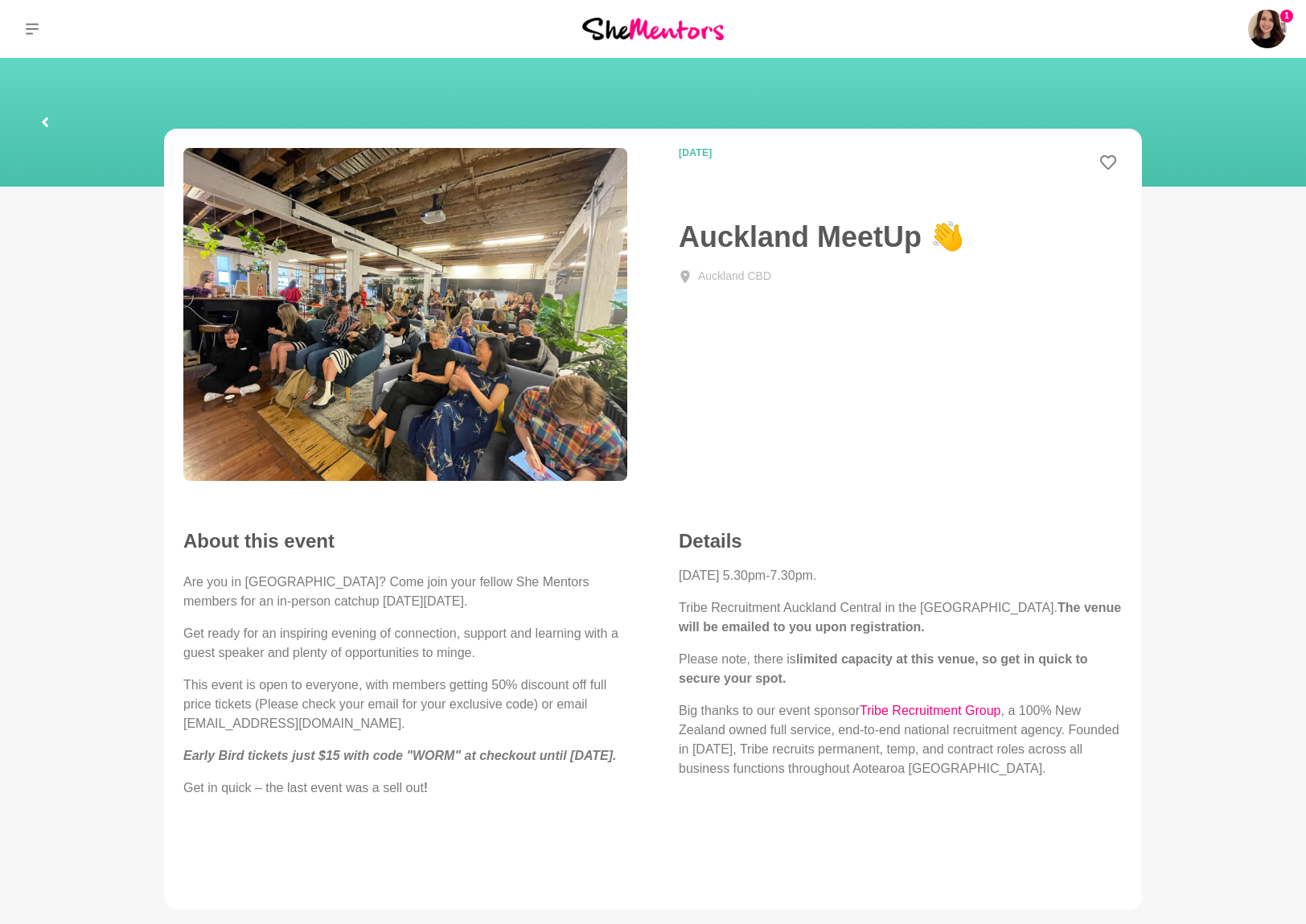 click 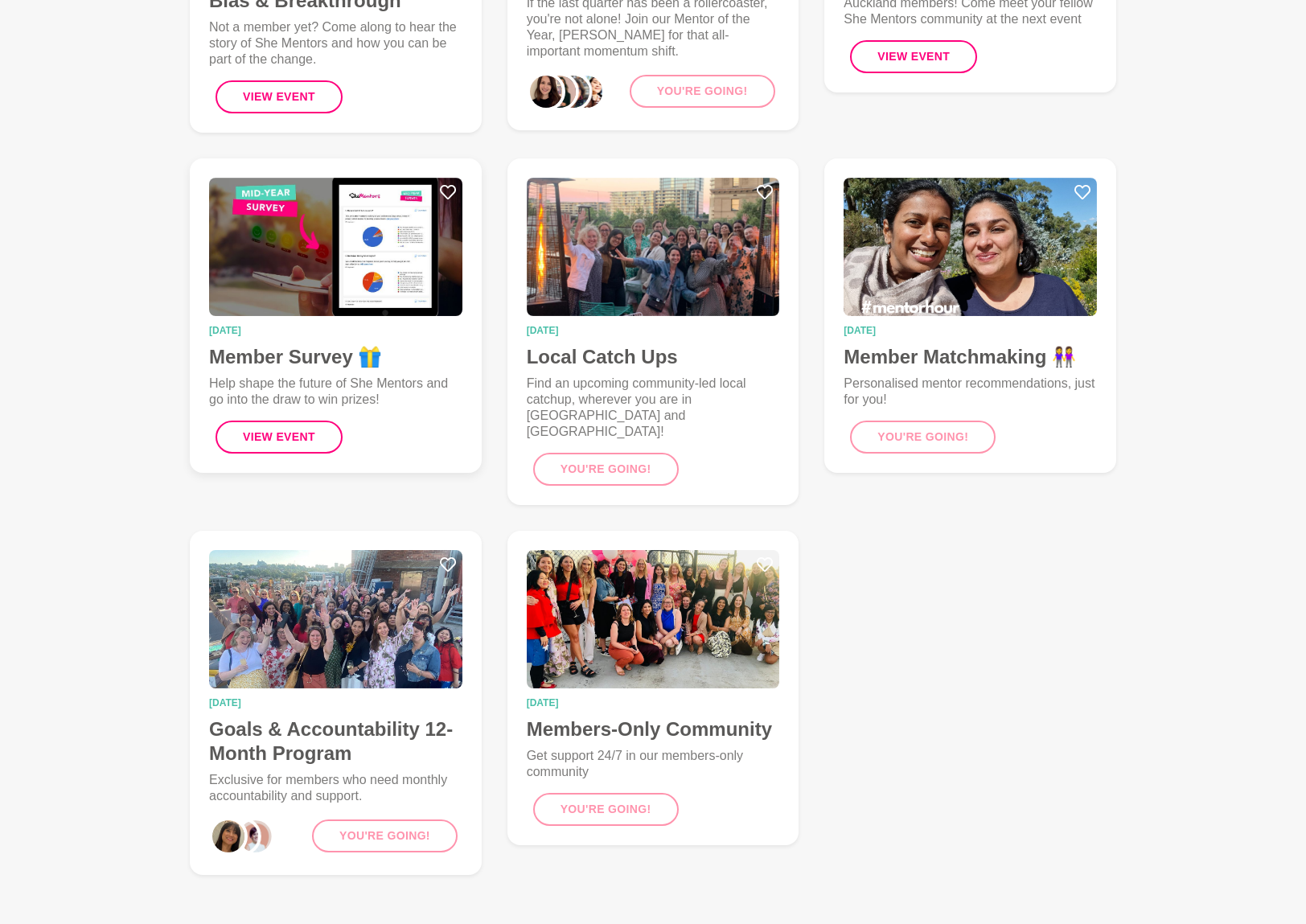 scroll, scrollTop: 522, scrollLeft: 0, axis: vertical 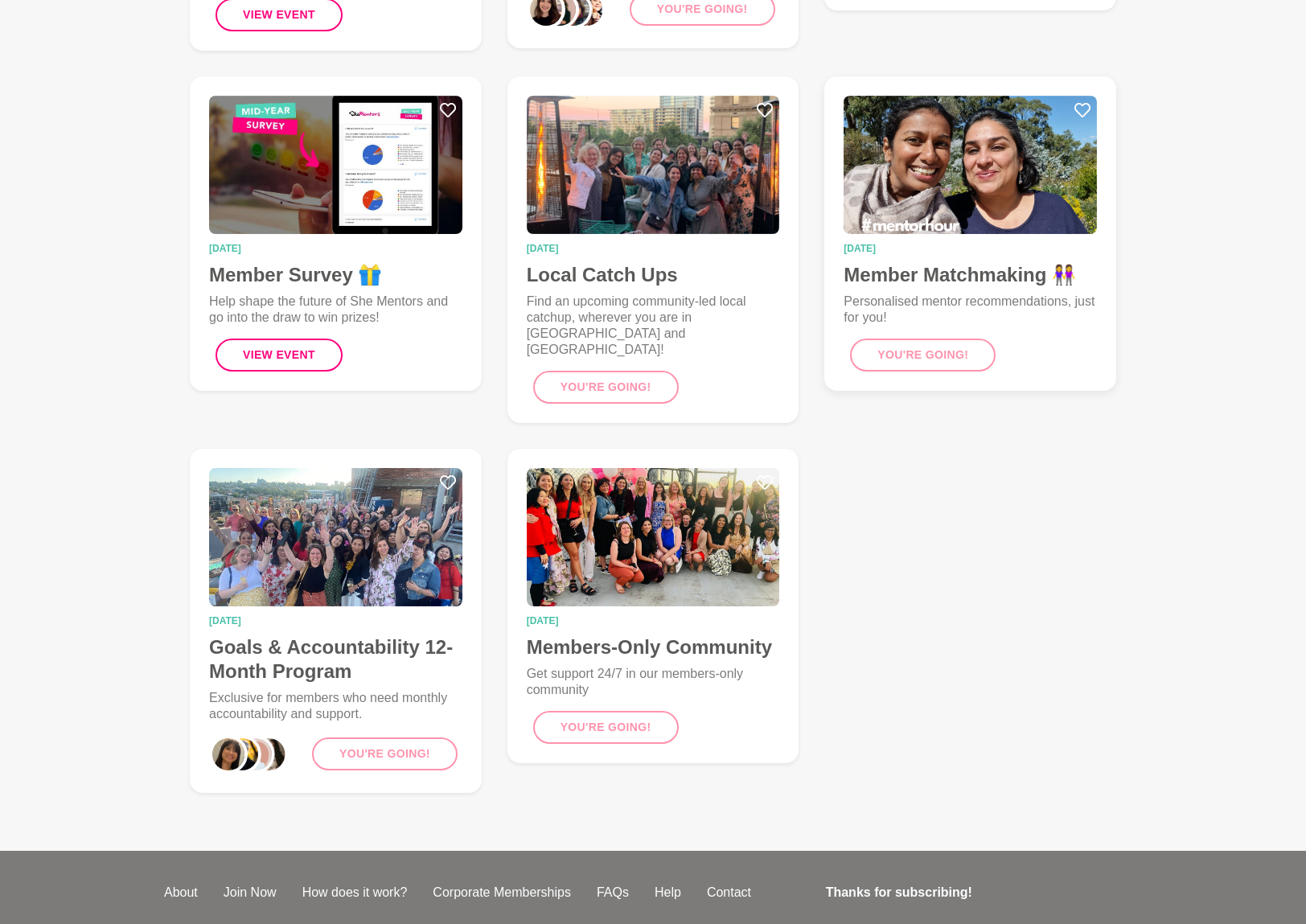 click at bounding box center (970, 165) 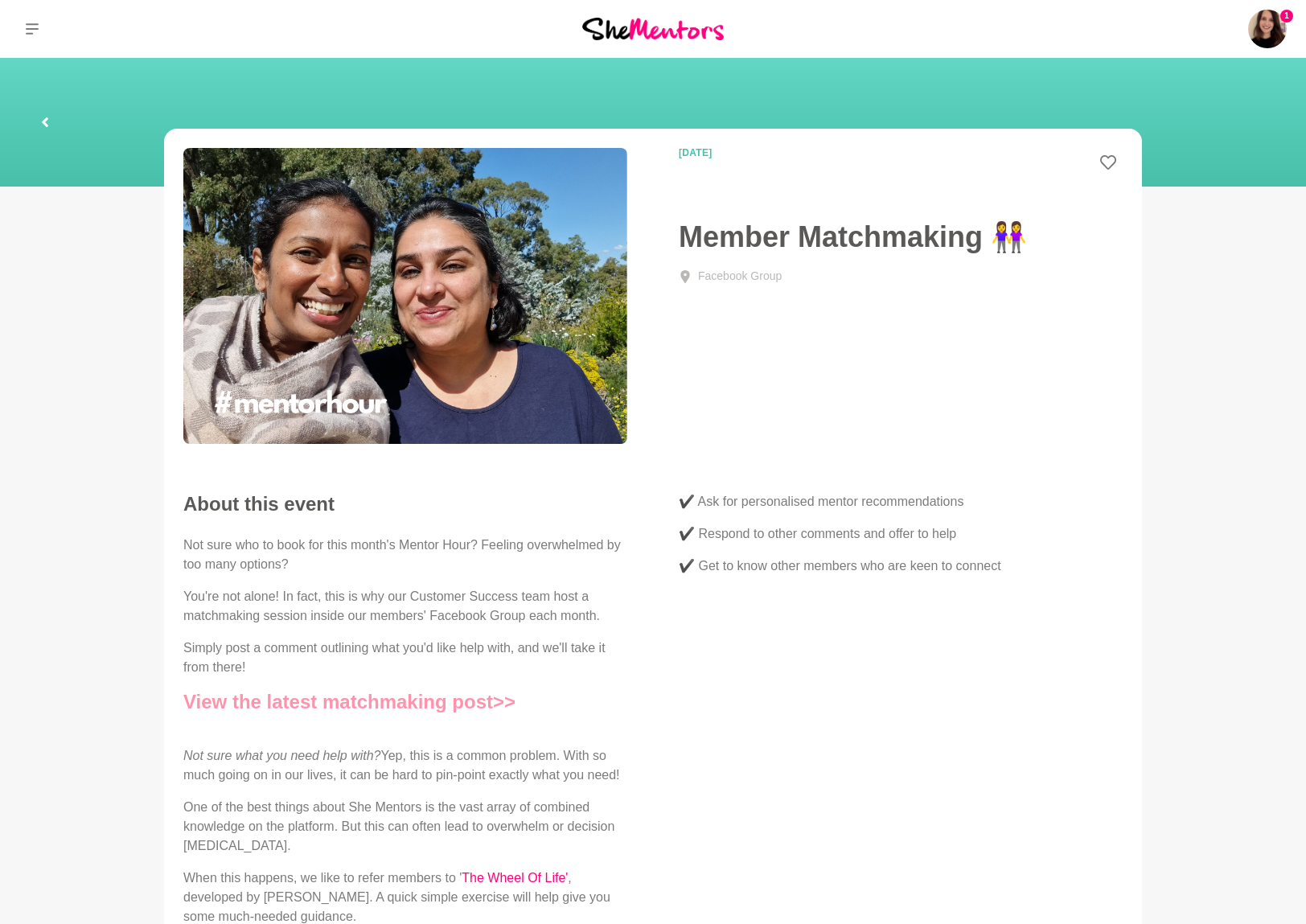 click on "View the latest matchmaking post>>" at bounding box center (349, 701) 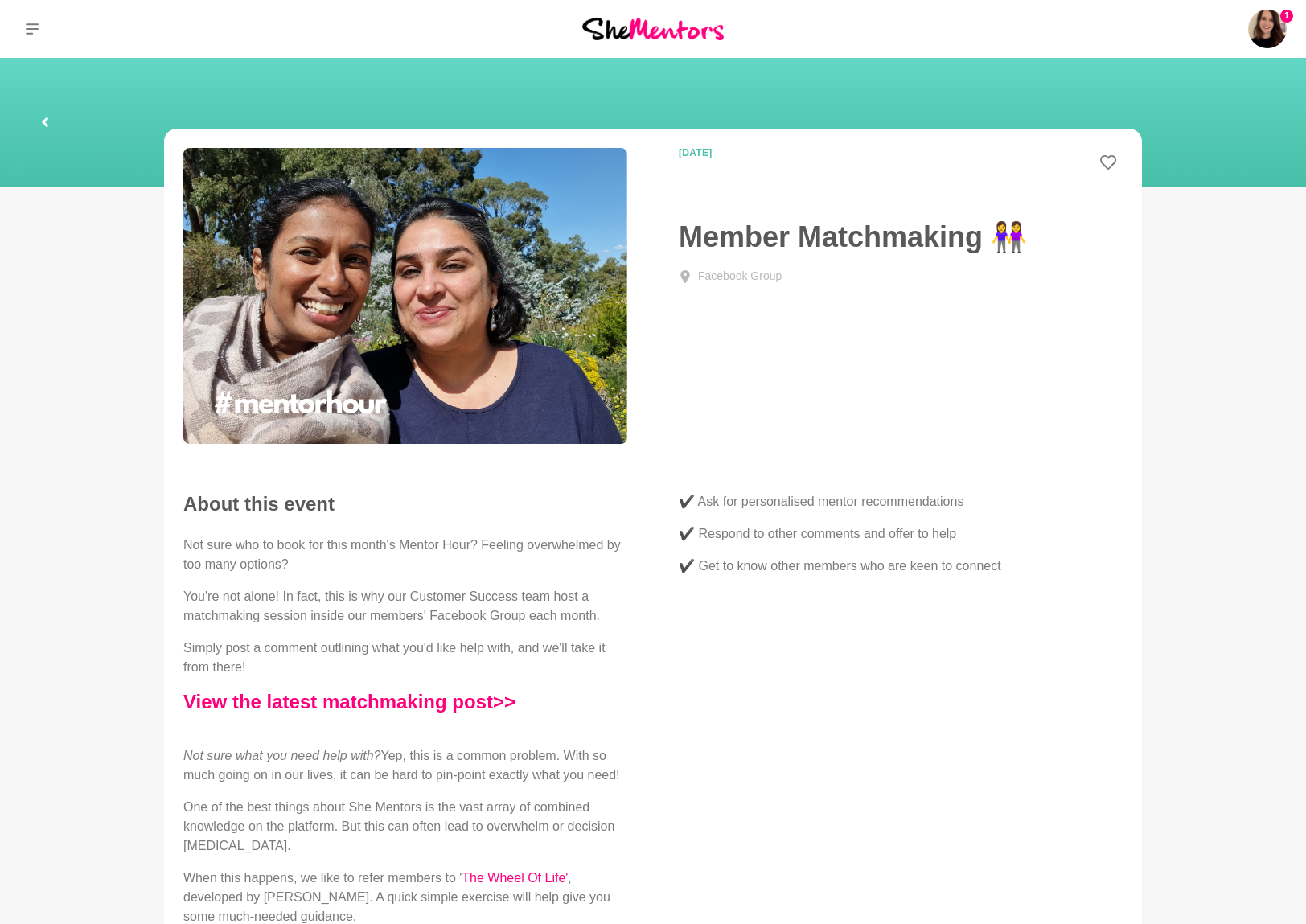 click 